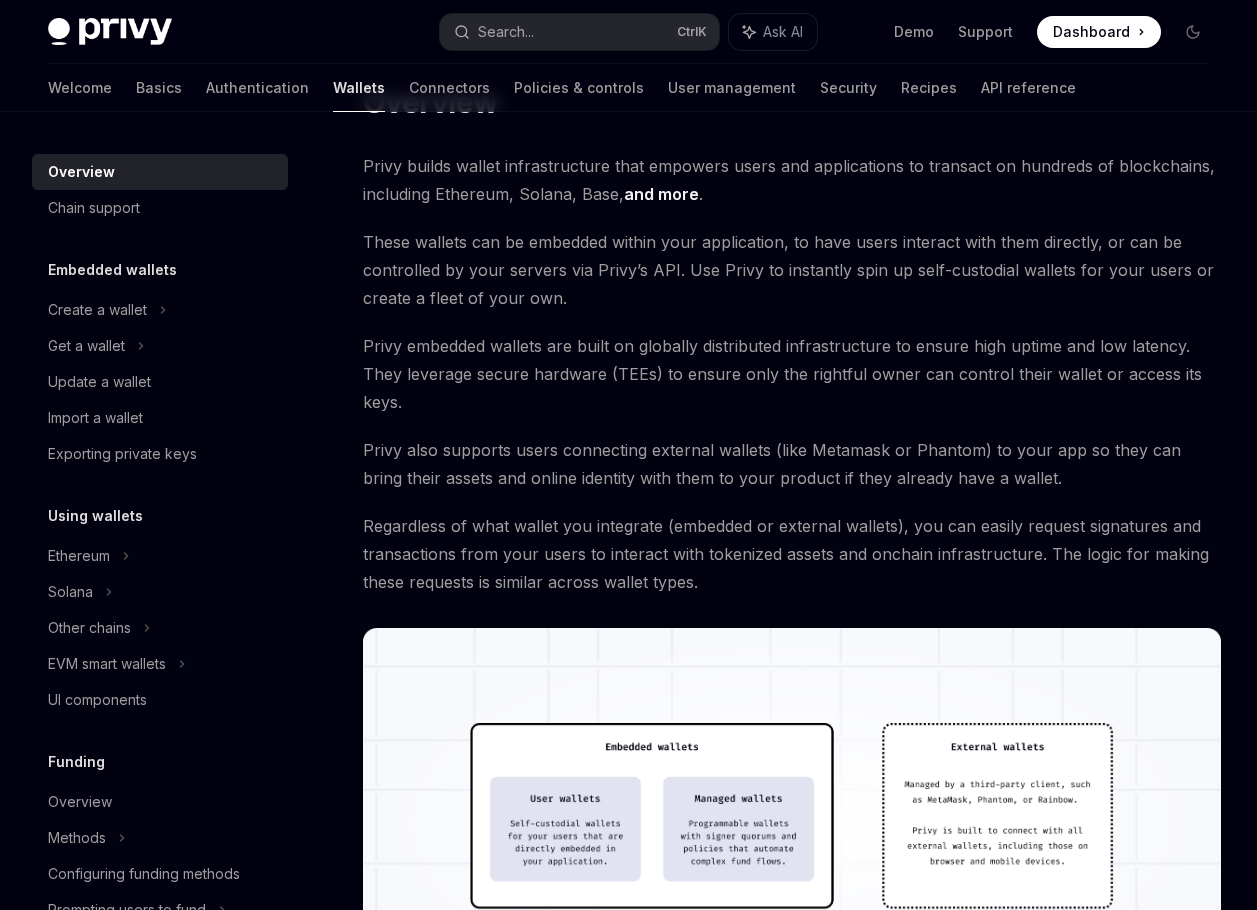 scroll, scrollTop: 0, scrollLeft: 0, axis: both 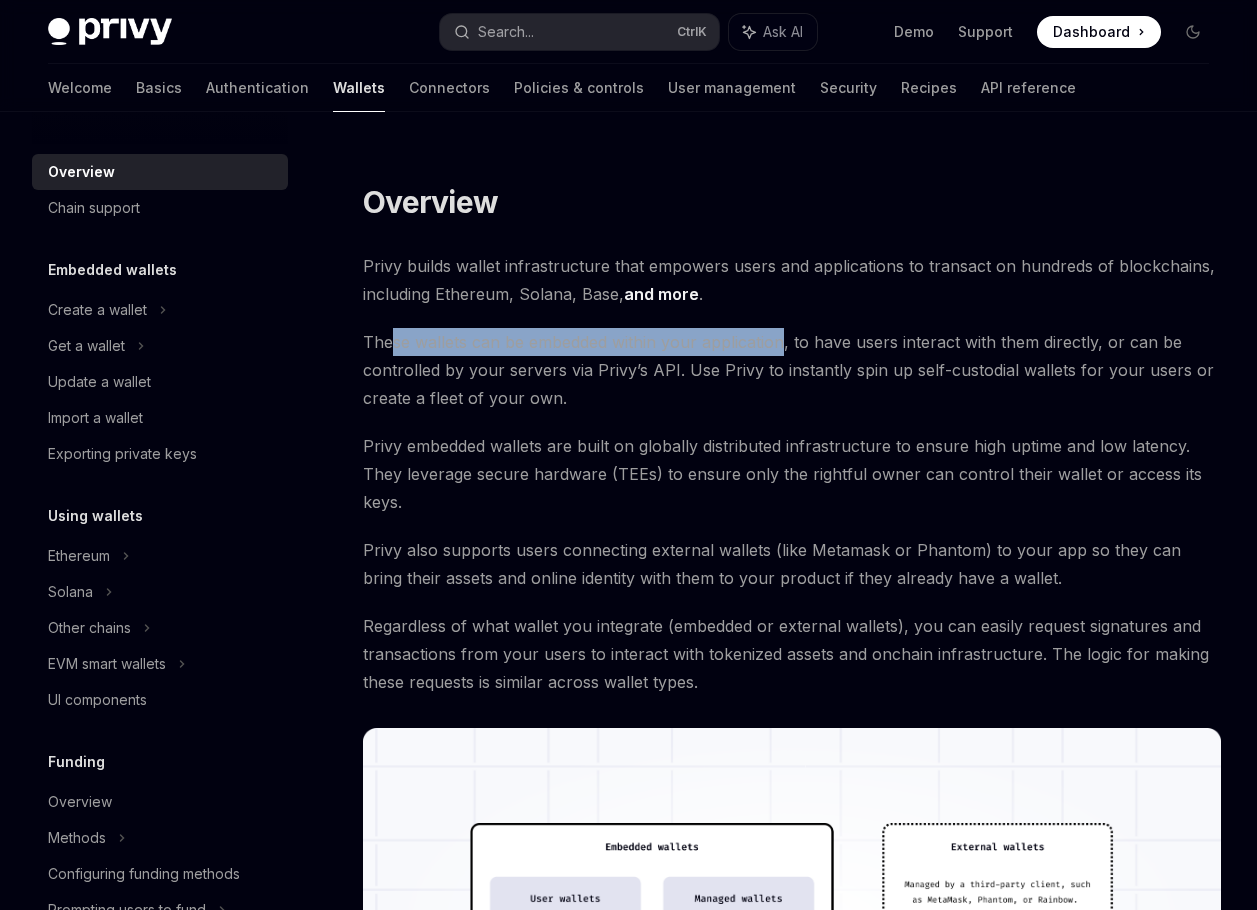 drag, startPoint x: 780, startPoint y: 345, endPoint x: 391, endPoint y: 346, distance: 389.00128 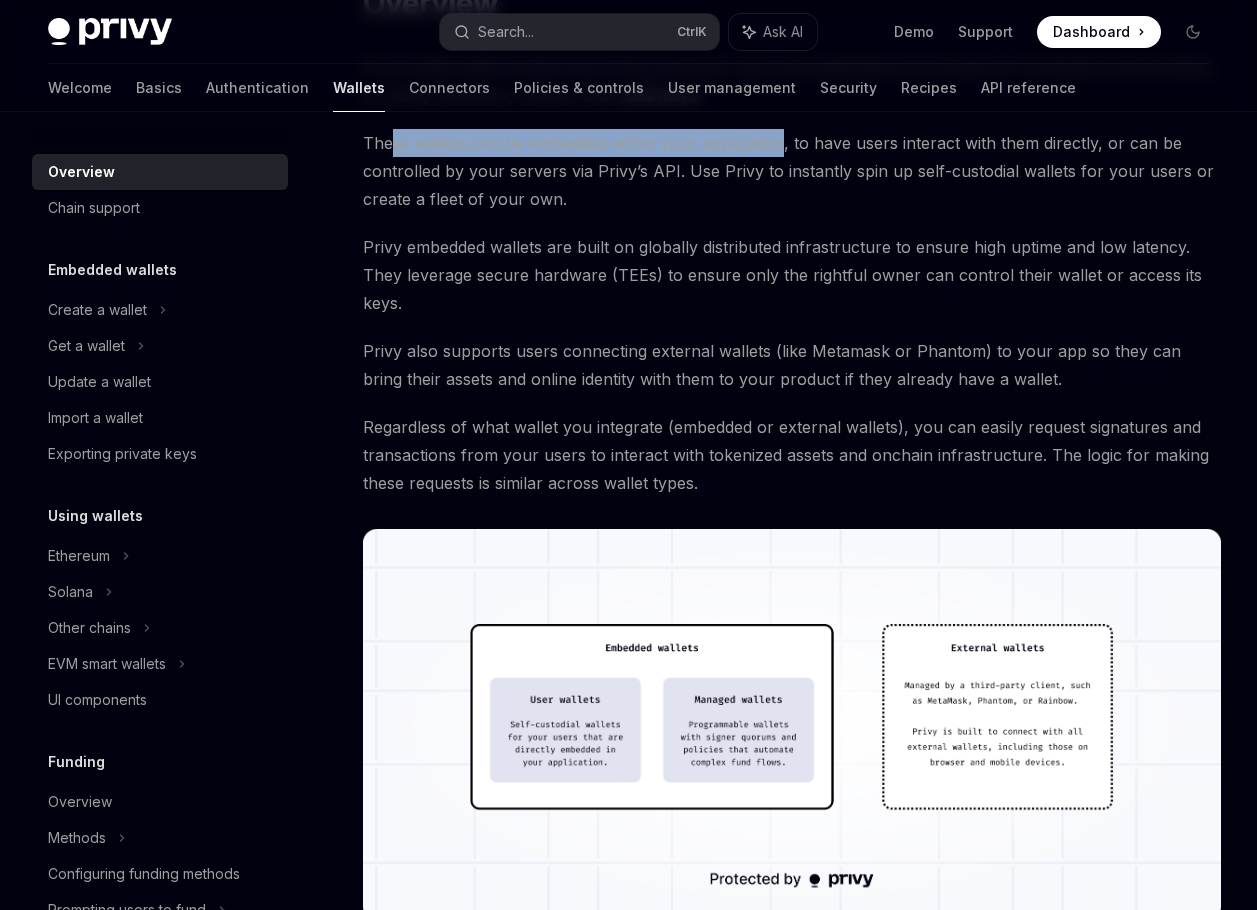scroll, scrollTop: 200, scrollLeft: 0, axis: vertical 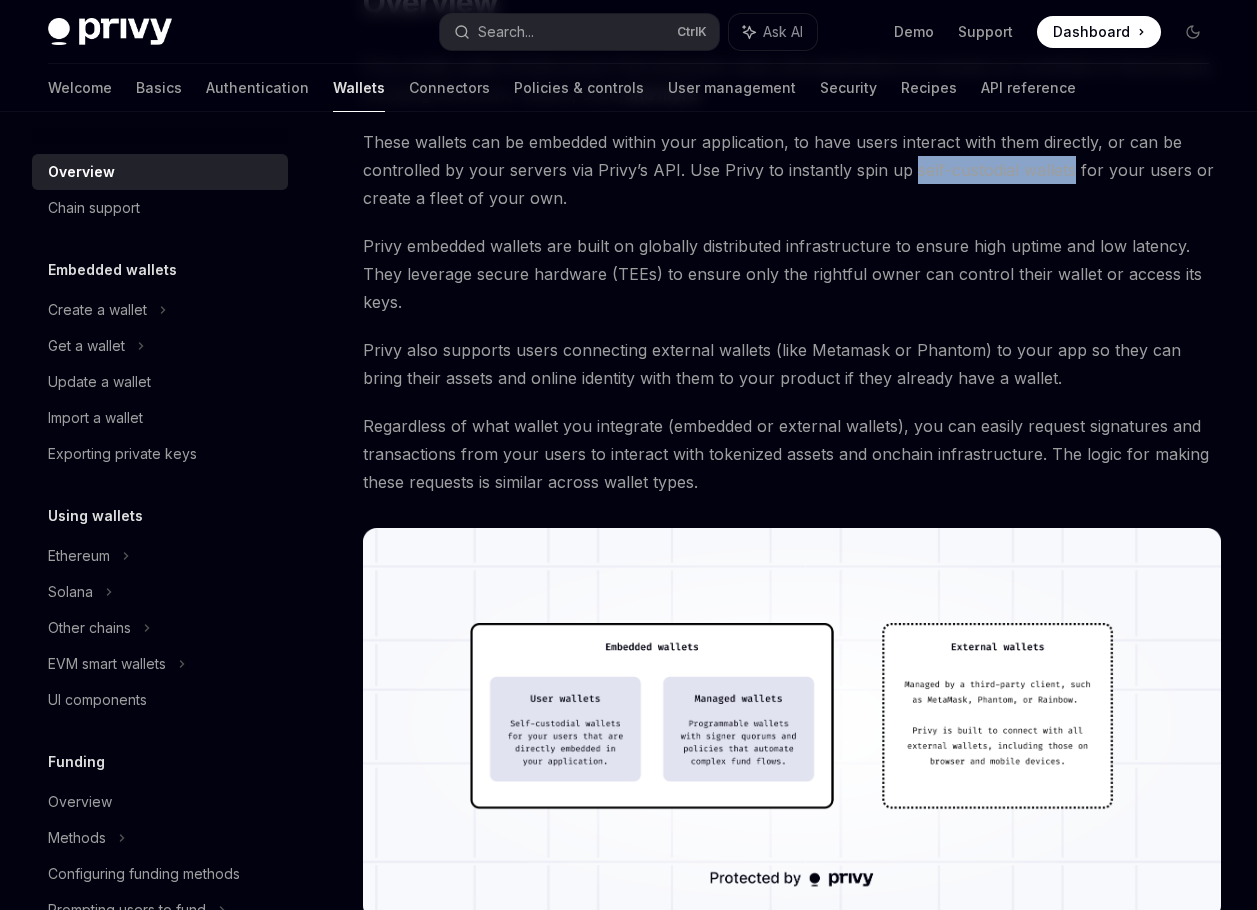 drag, startPoint x: 906, startPoint y: 174, endPoint x: 1066, endPoint y: 177, distance: 160.02812 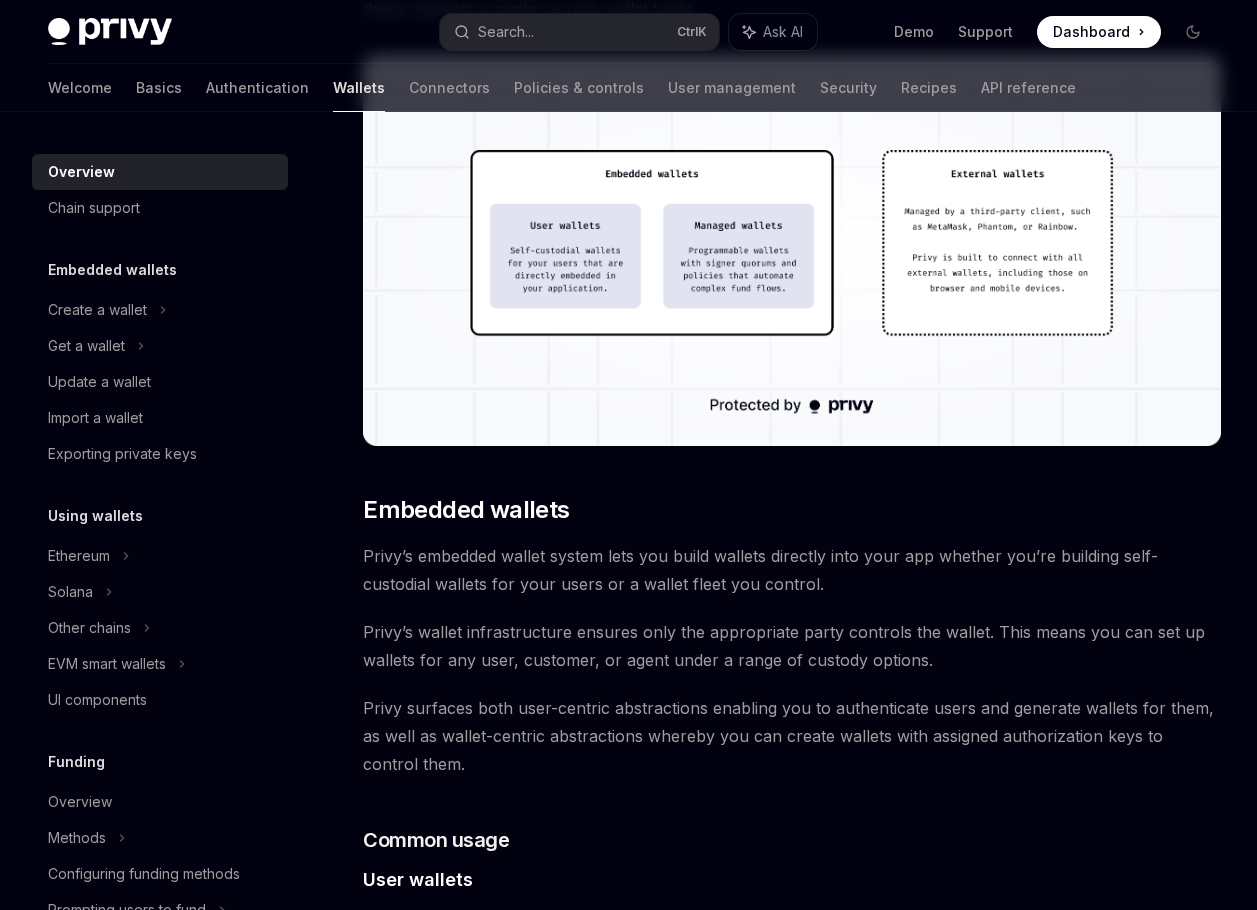 scroll, scrollTop: 900, scrollLeft: 0, axis: vertical 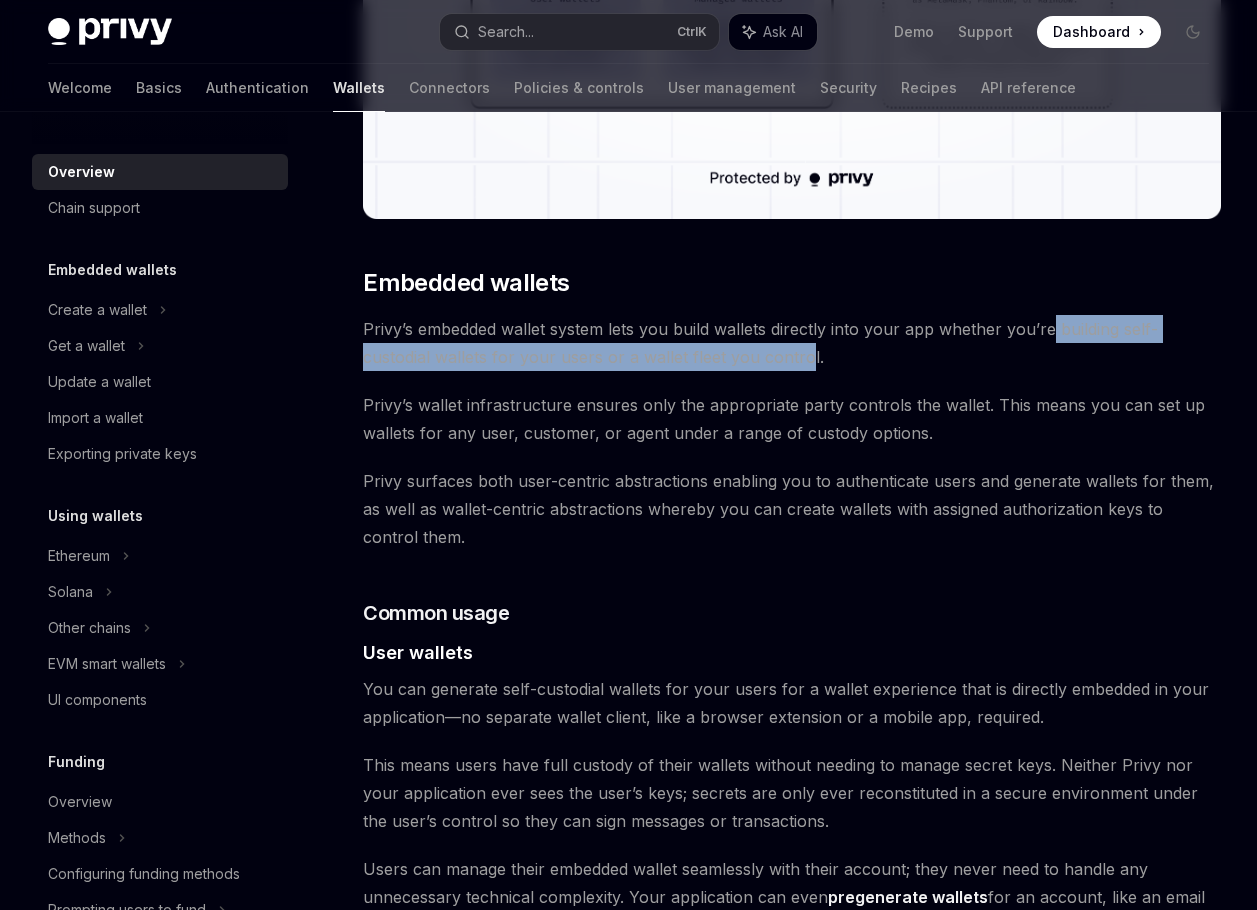 drag, startPoint x: 789, startPoint y: 359, endPoint x: 1049, endPoint y: 339, distance: 260.7681 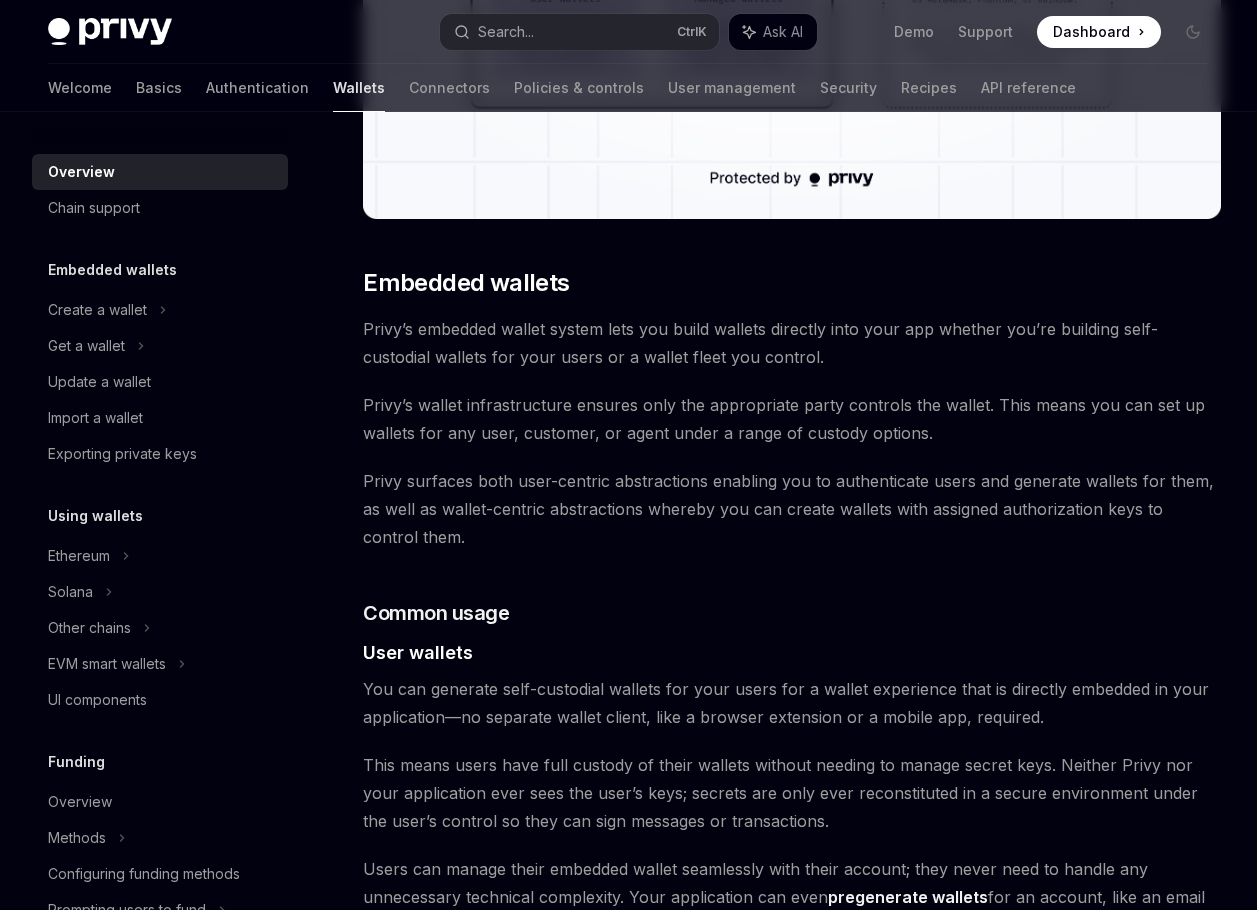 click on "Privy builds wallet infrastructure that empowers users and applications to transact on hundreds of blockchains, including Ethereum, Solana, Base,  and more .
These wallets can be embedded within your application, to have users interact with them directly, or can be controlled by your servers via Privy’s API. Use Privy to instantly spin up self-custodial wallets for your users or create a fleet of your own.
Privy embedded wallets are built on globally distributed infrastructure to ensure high uptime and low latency. They leverage secure hardware (TEEs) to ensure only the rightful owner can control their wallet or access its keys.
Privy also supports users connecting external wallets (like Metamask or Phantom) to your app so they can bring their assets and online identity with them to your product if they already have a wallet.
​ Embedded wallets
​ Common usage
​ User wallets
pregenerate wallets export the key
​ Managed wallets
​ Features
webhooks" at bounding box center [792, 1057] 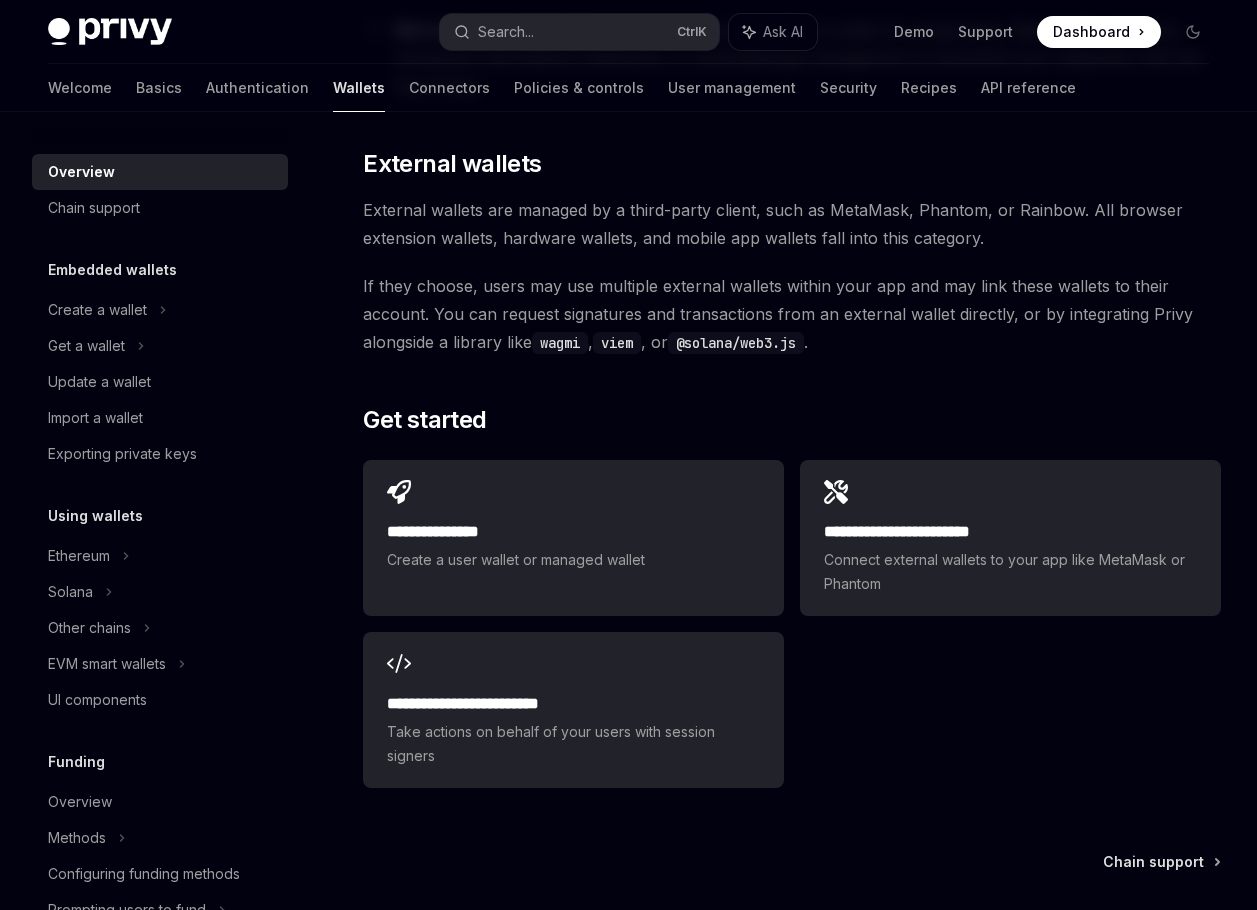 scroll, scrollTop: 2900, scrollLeft: 0, axis: vertical 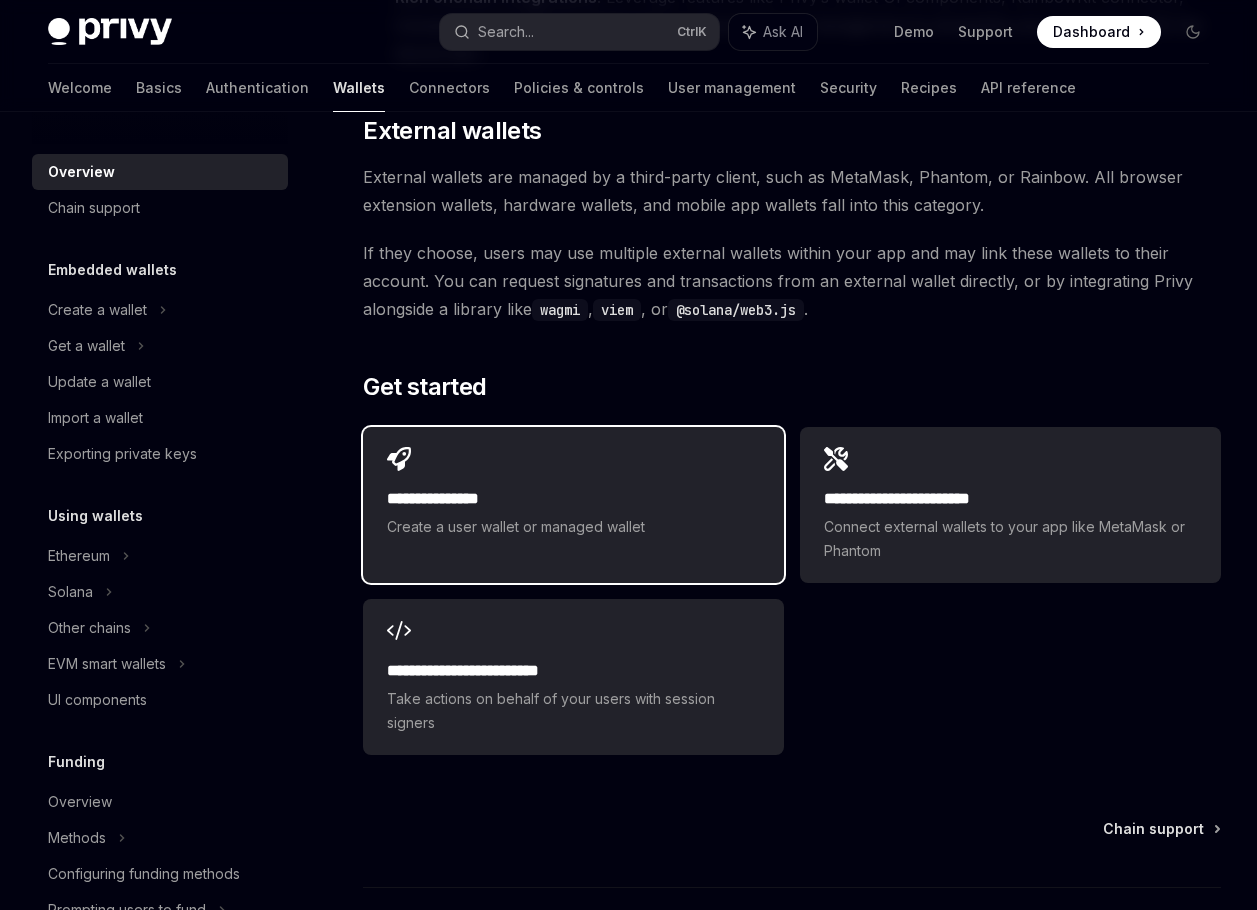 click on "**********" at bounding box center (573, 499) 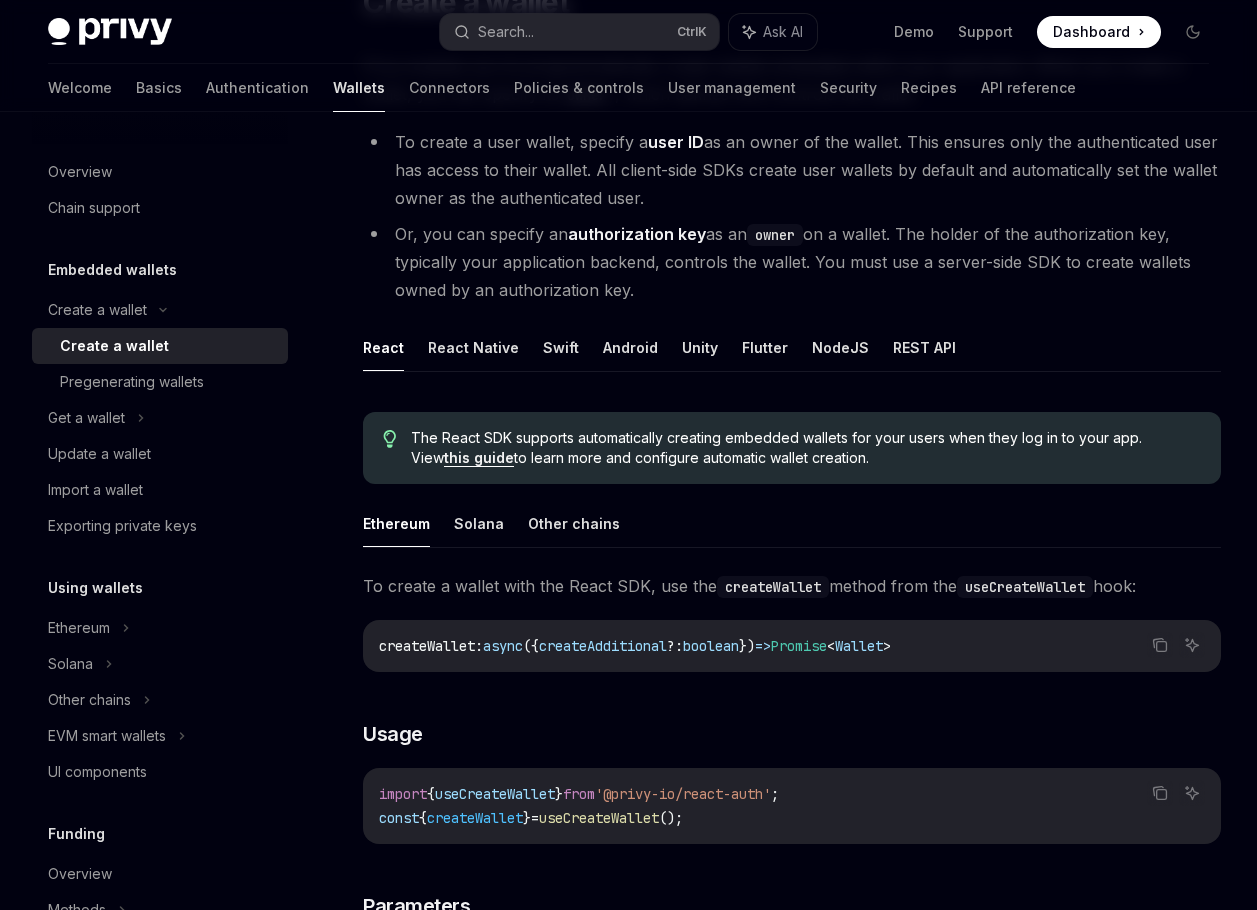 scroll, scrollTop: 100, scrollLeft: 0, axis: vertical 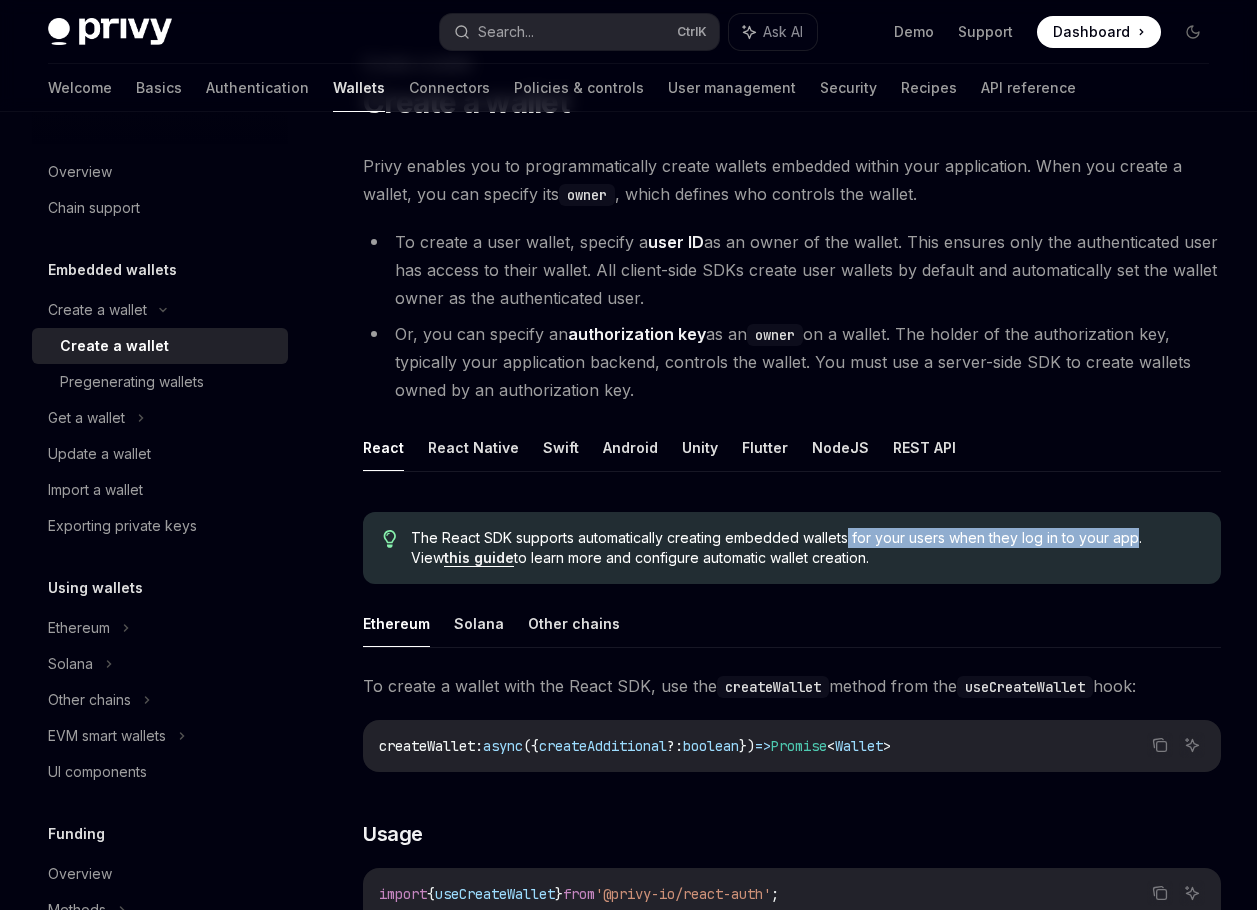 drag, startPoint x: 1132, startPoint y: 541, endPoint x: 847, endPoint y: 531, distance: 285.17538 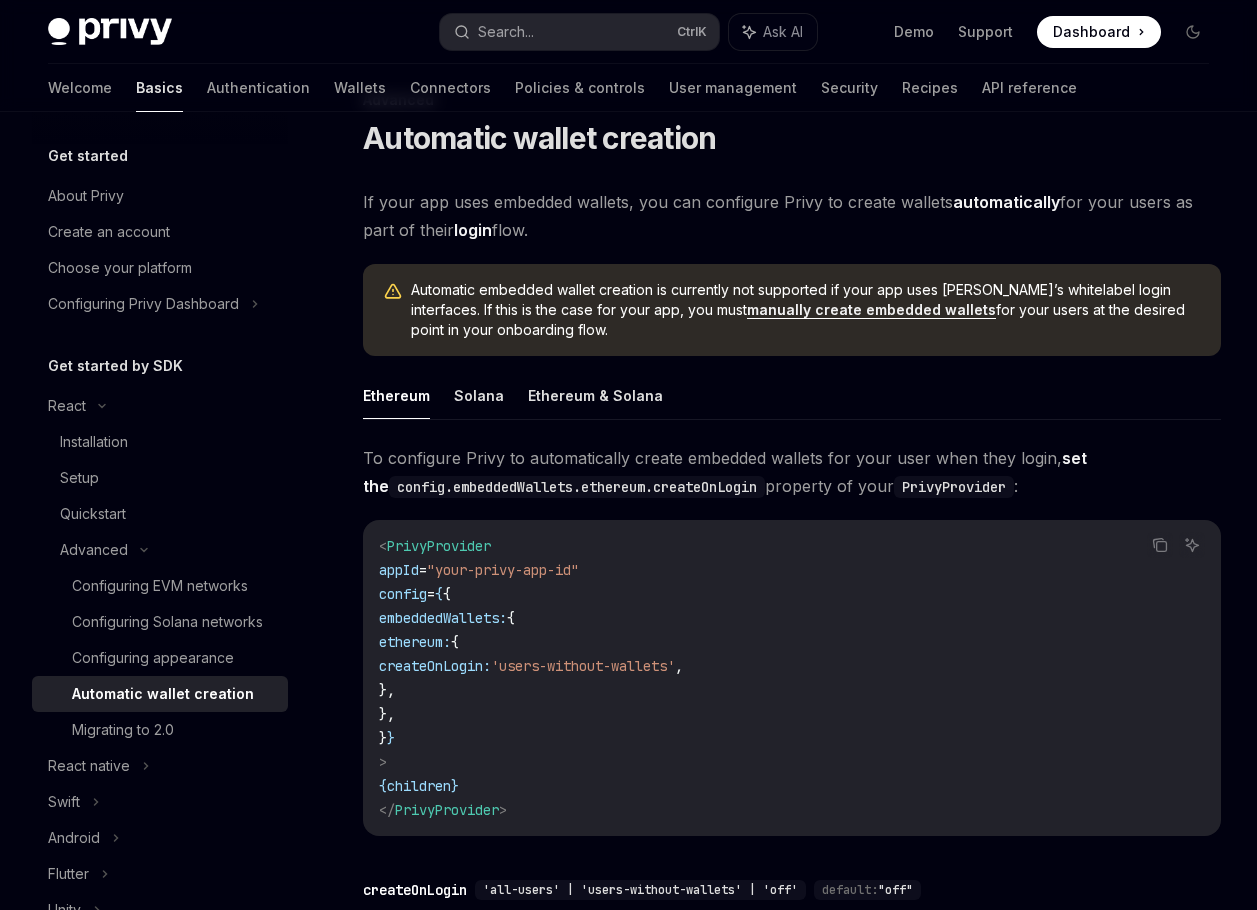 scroll, scrollTop: 100, scrollLeft: 0, axis: vertical 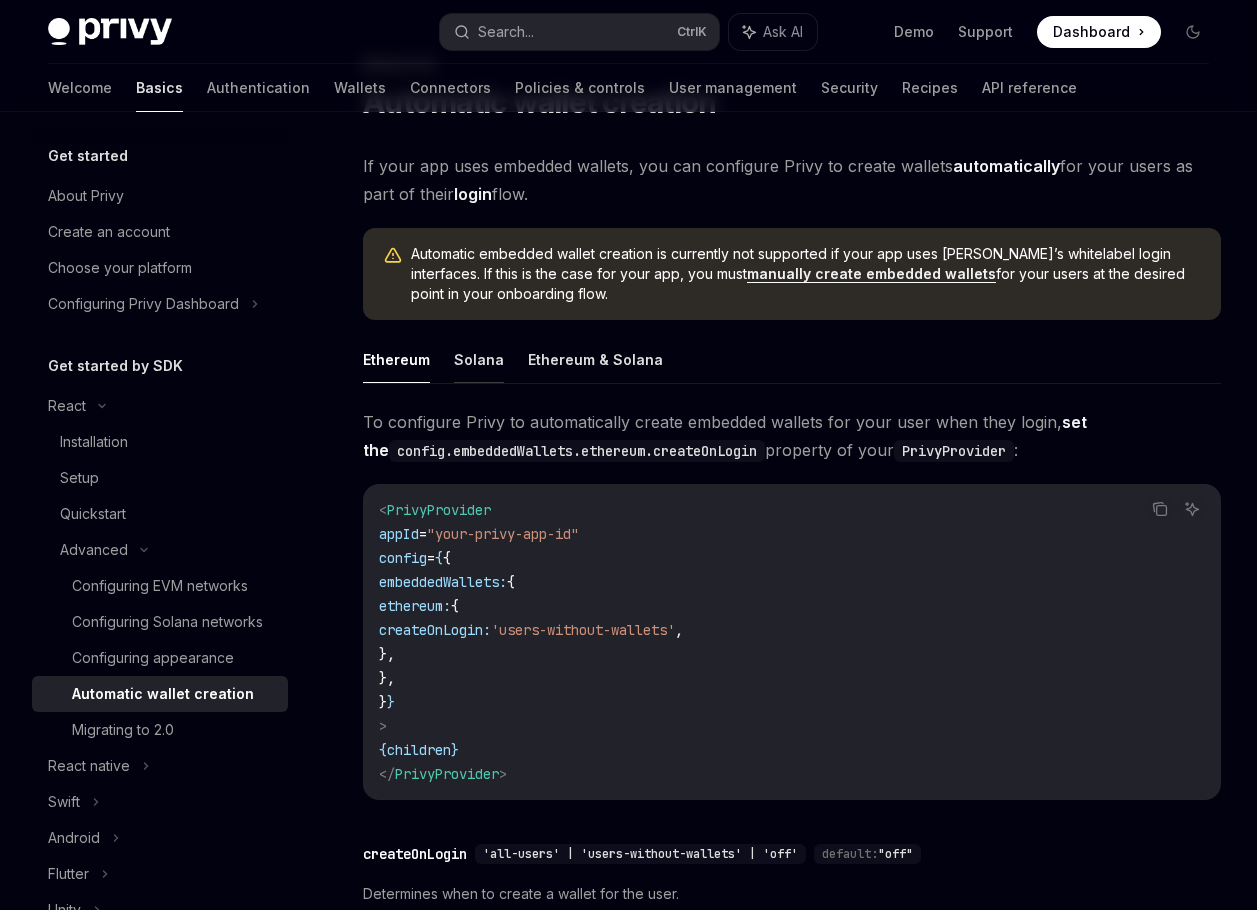 click on "Solana" at bounding box center [479, 359] 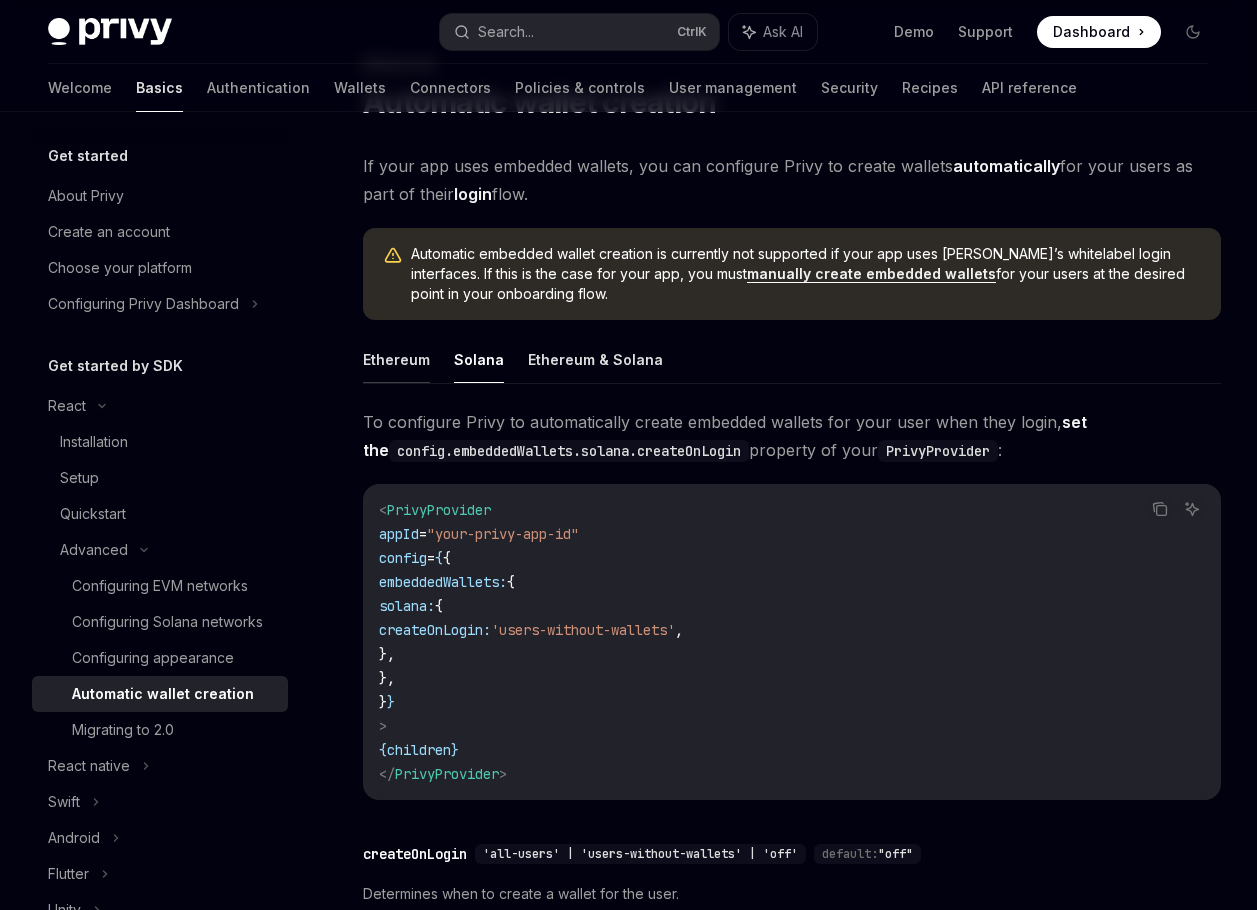 click on "Ethereum" at bounding box center (396, 359) 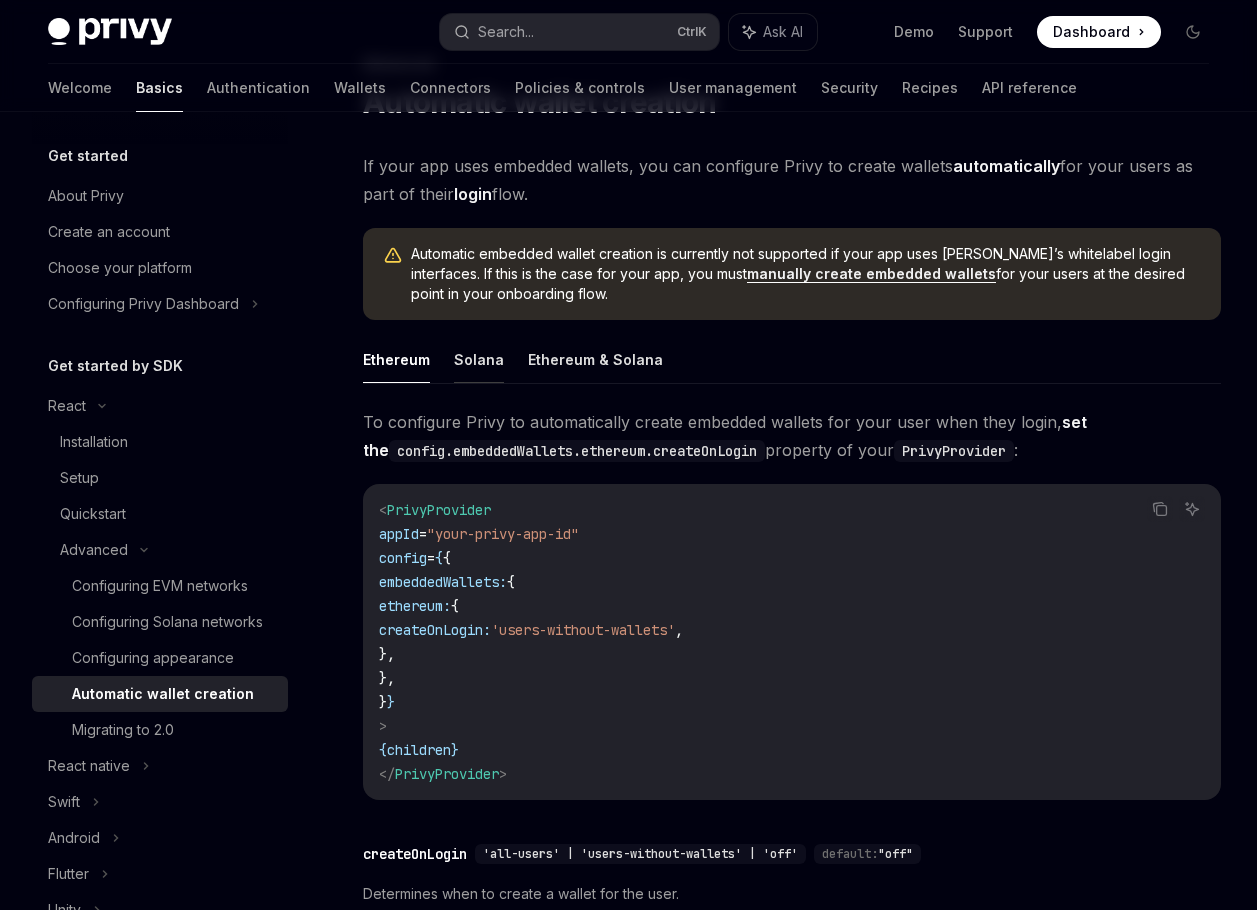 click on "Solana" at bounding box center (479, 359) 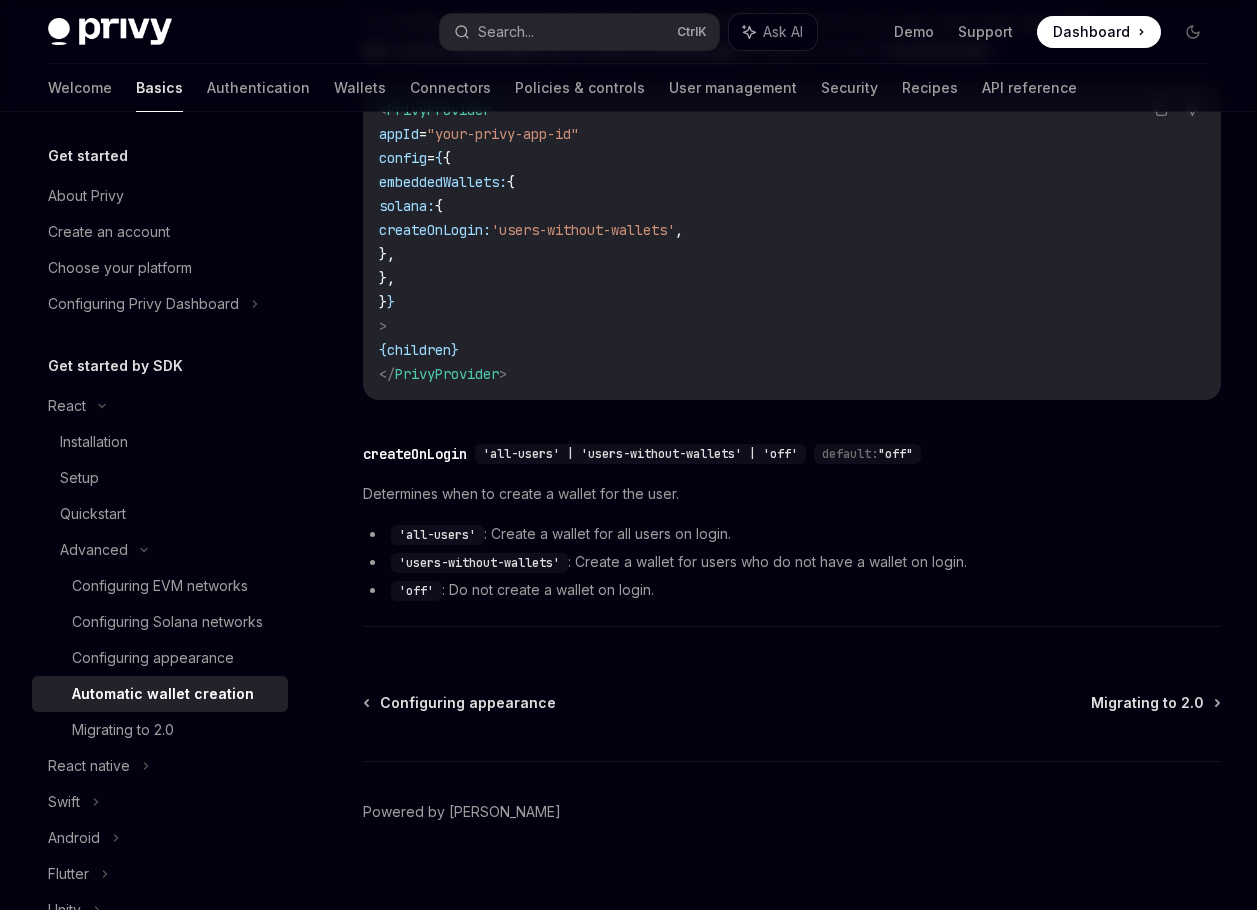 scroll, scrollTop: 524, scrollLeft: 0, axis: vertical 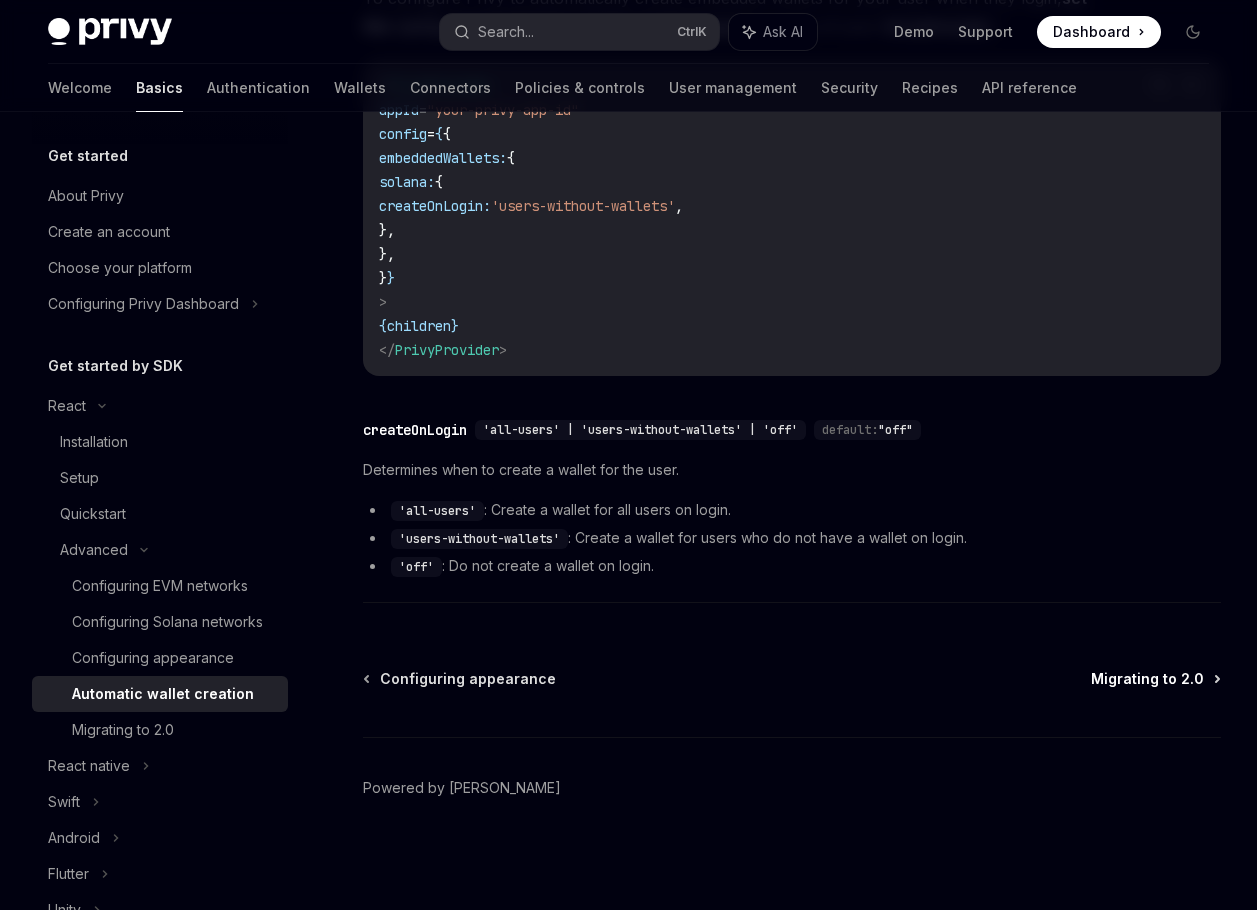 click on "Migrating to 2.0" at bounding box center (1147, 679) 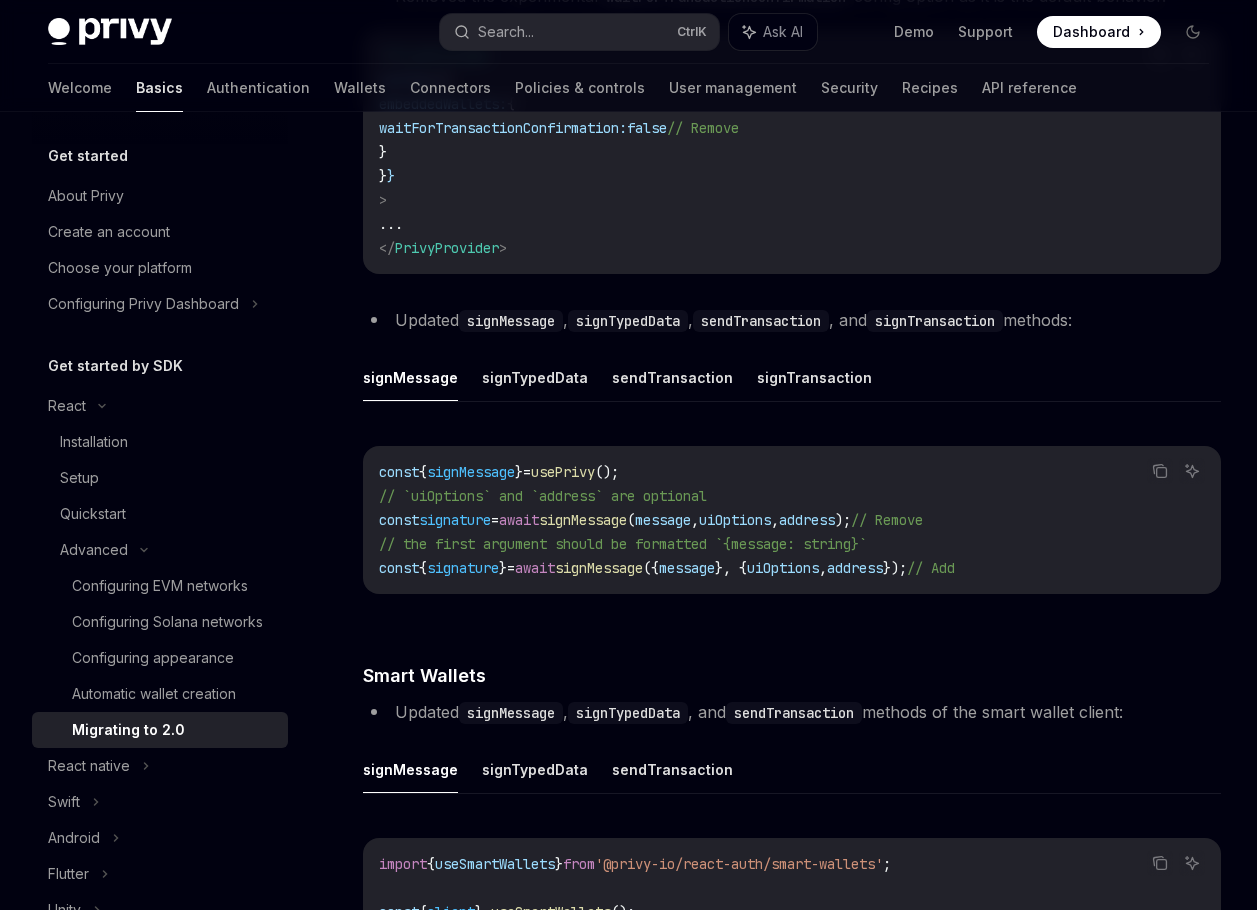 scroll, scrollTop: 2800, scrollLeft: 0, axis: vertical 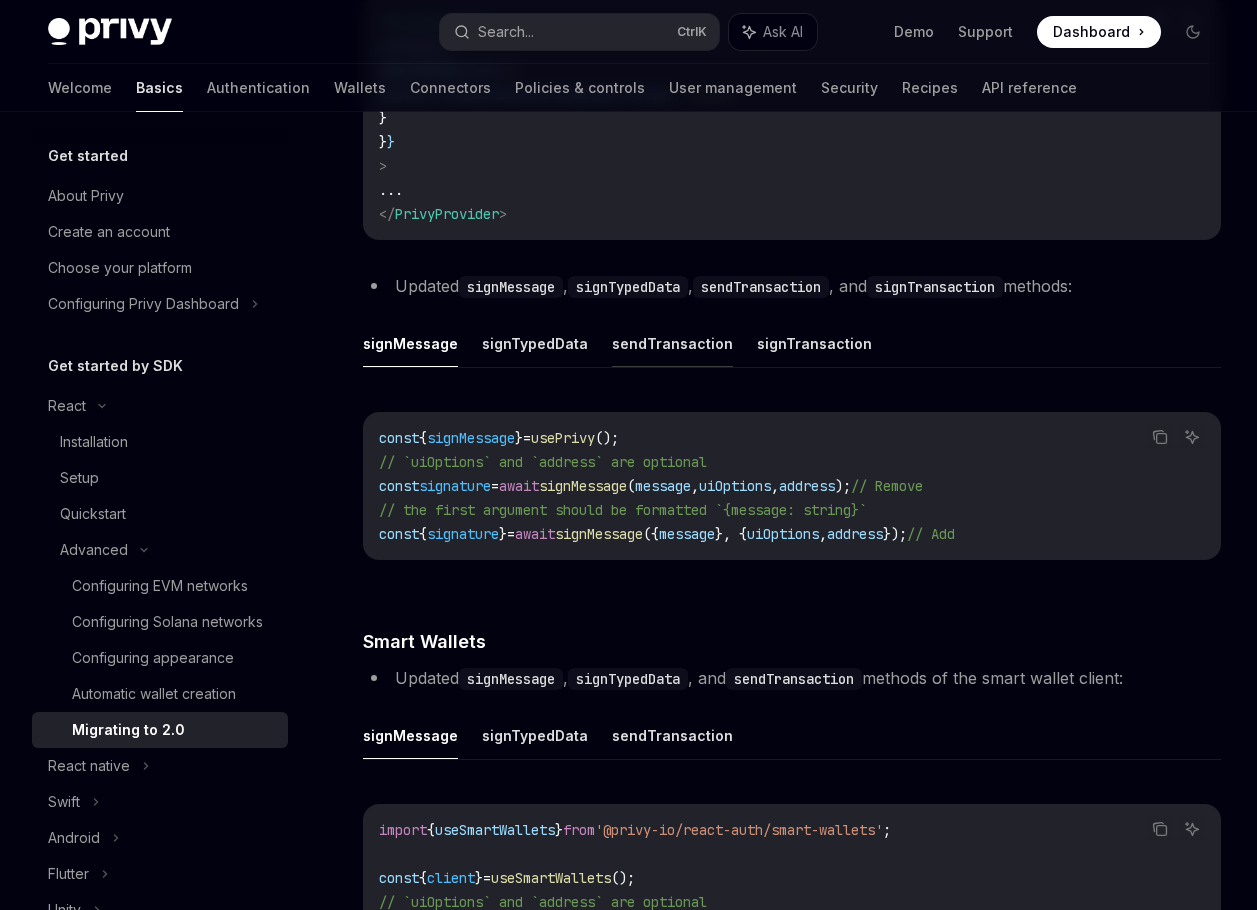 click on "sendTransaction" at bounding box center (672, 343) 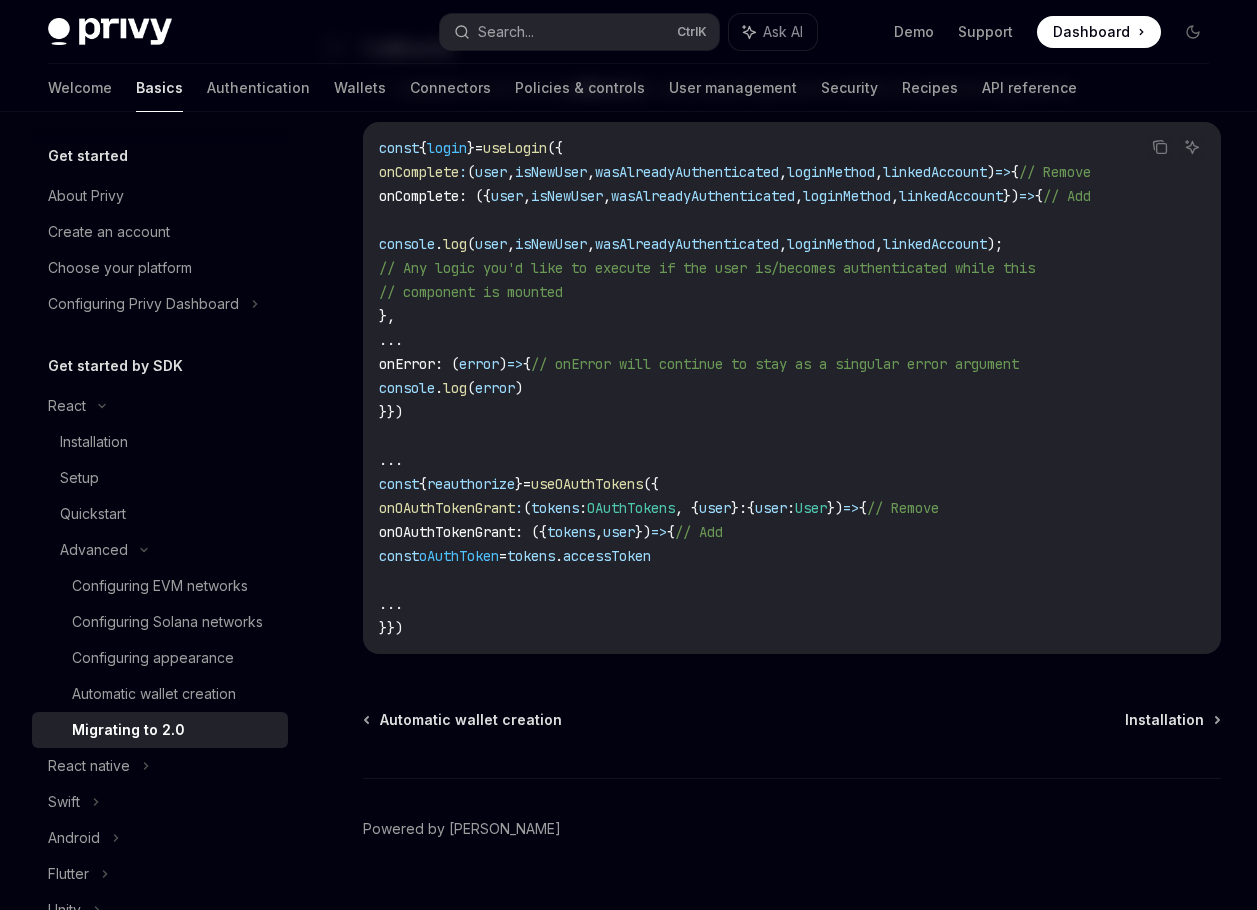 scroll, scrollTop: 5667, scrollLeft: 0, axis: vertical 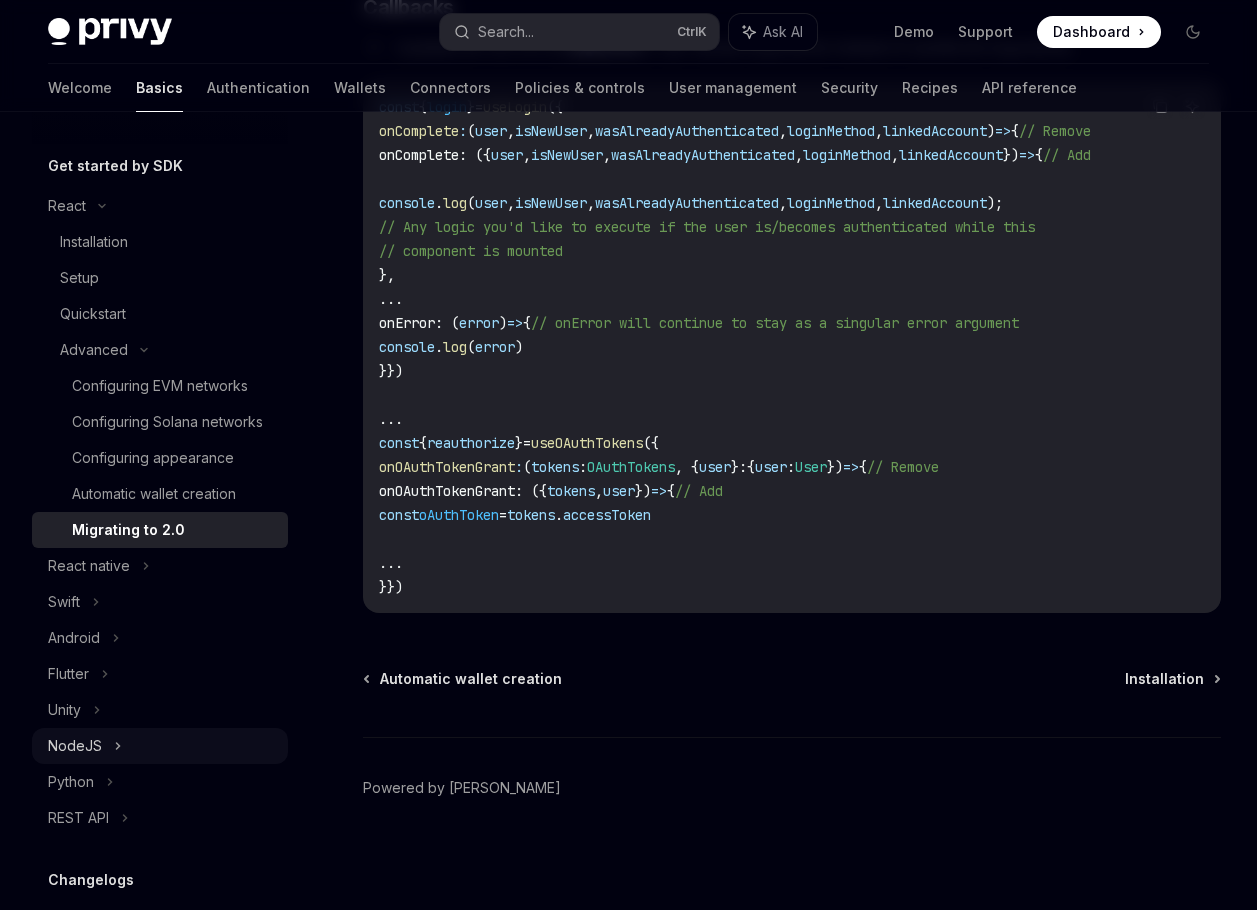 click on "NodeJS" at bounding box center [160, 746] 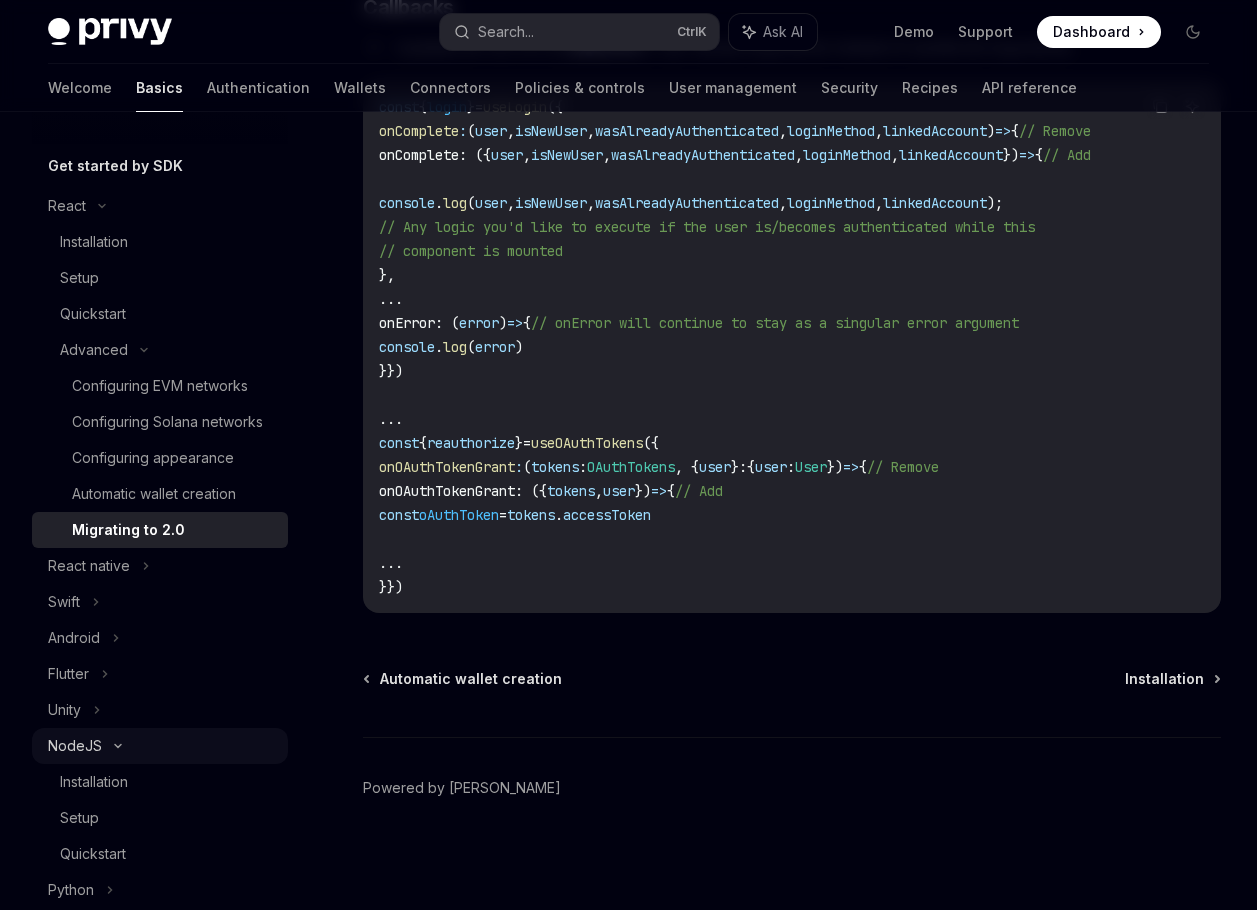 scroll, scrollTop: 0, scrollLeft: 0, axis: both 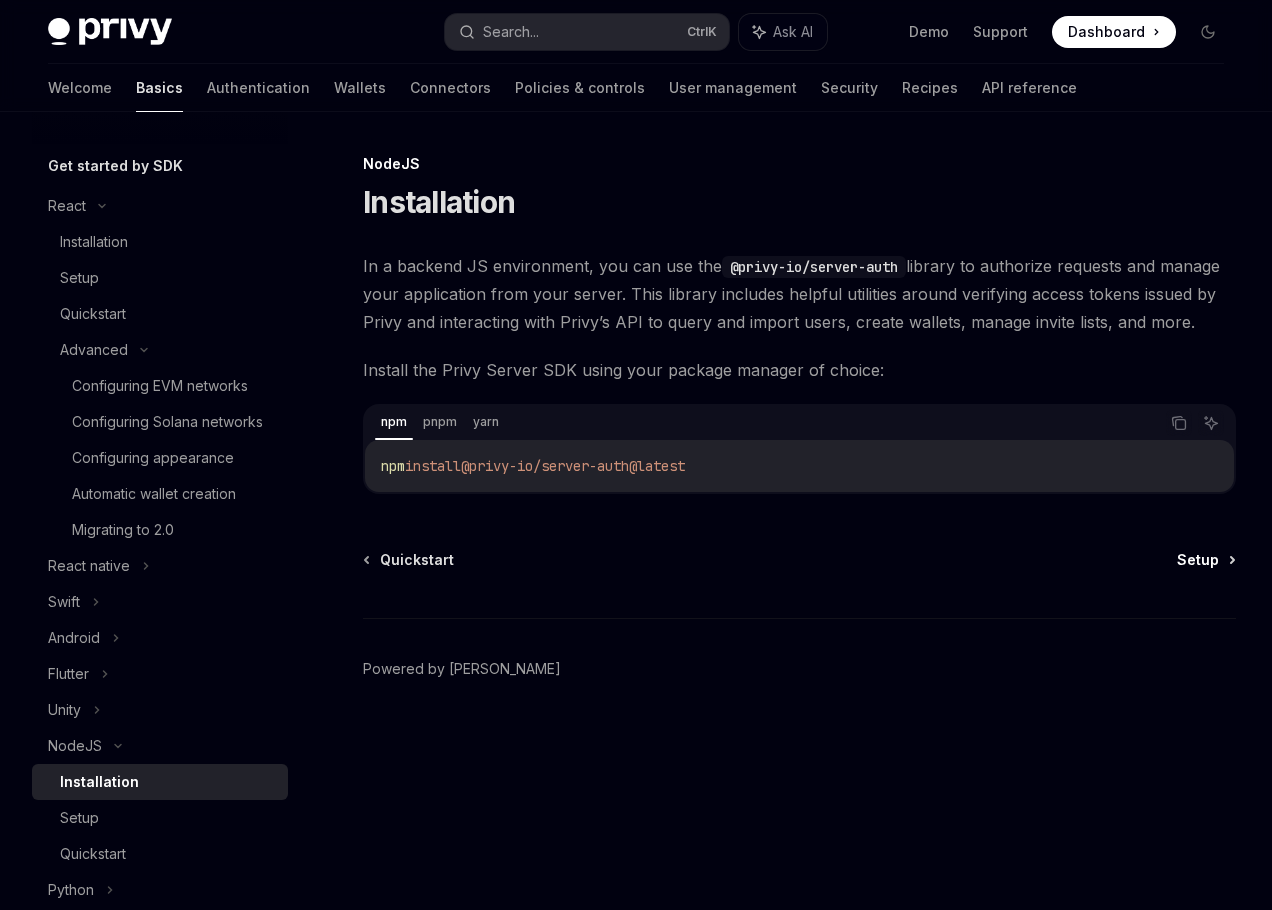 click on "Setup" at bounding box center (1198, 560) 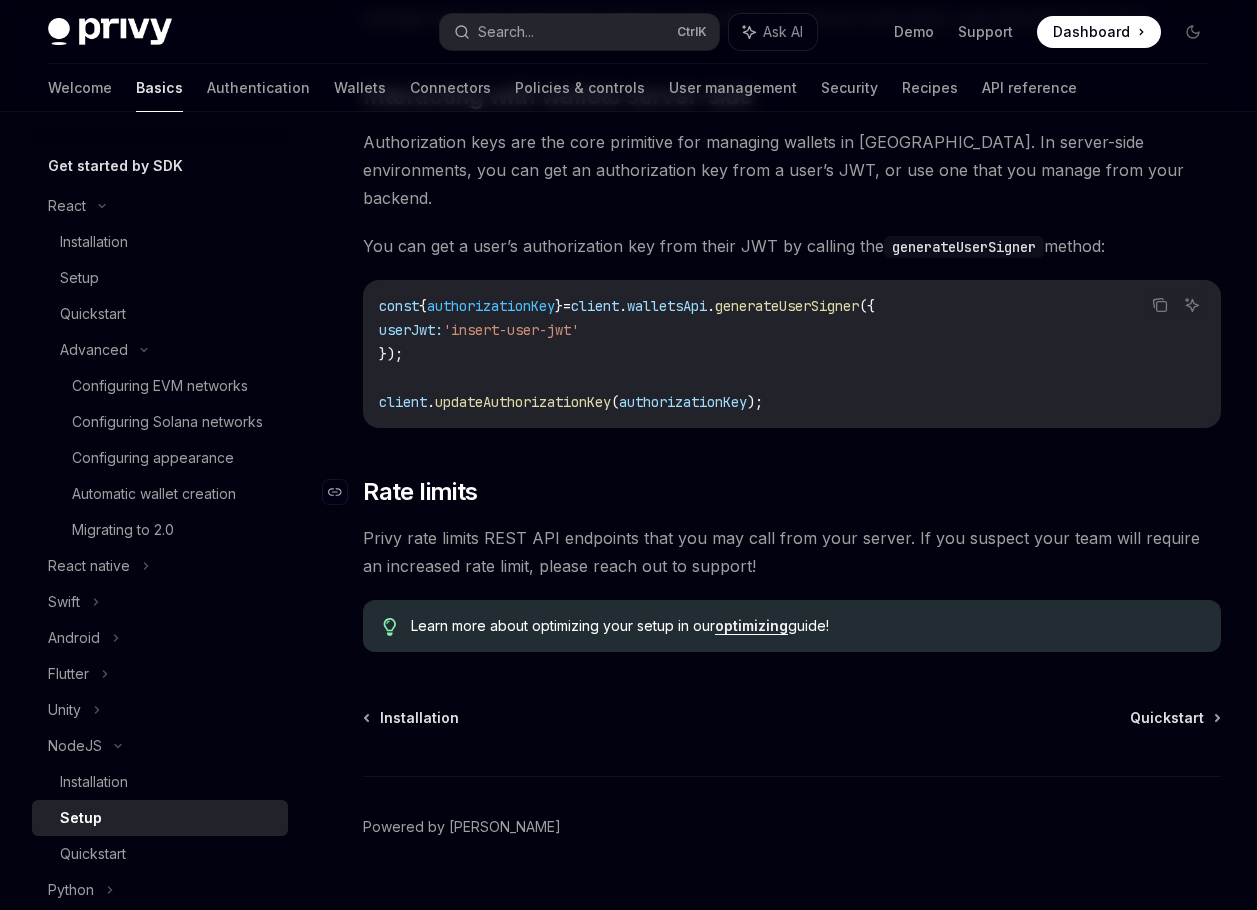 scroll, scrollTop: 723, scrollLeft: 0, axis: vertical 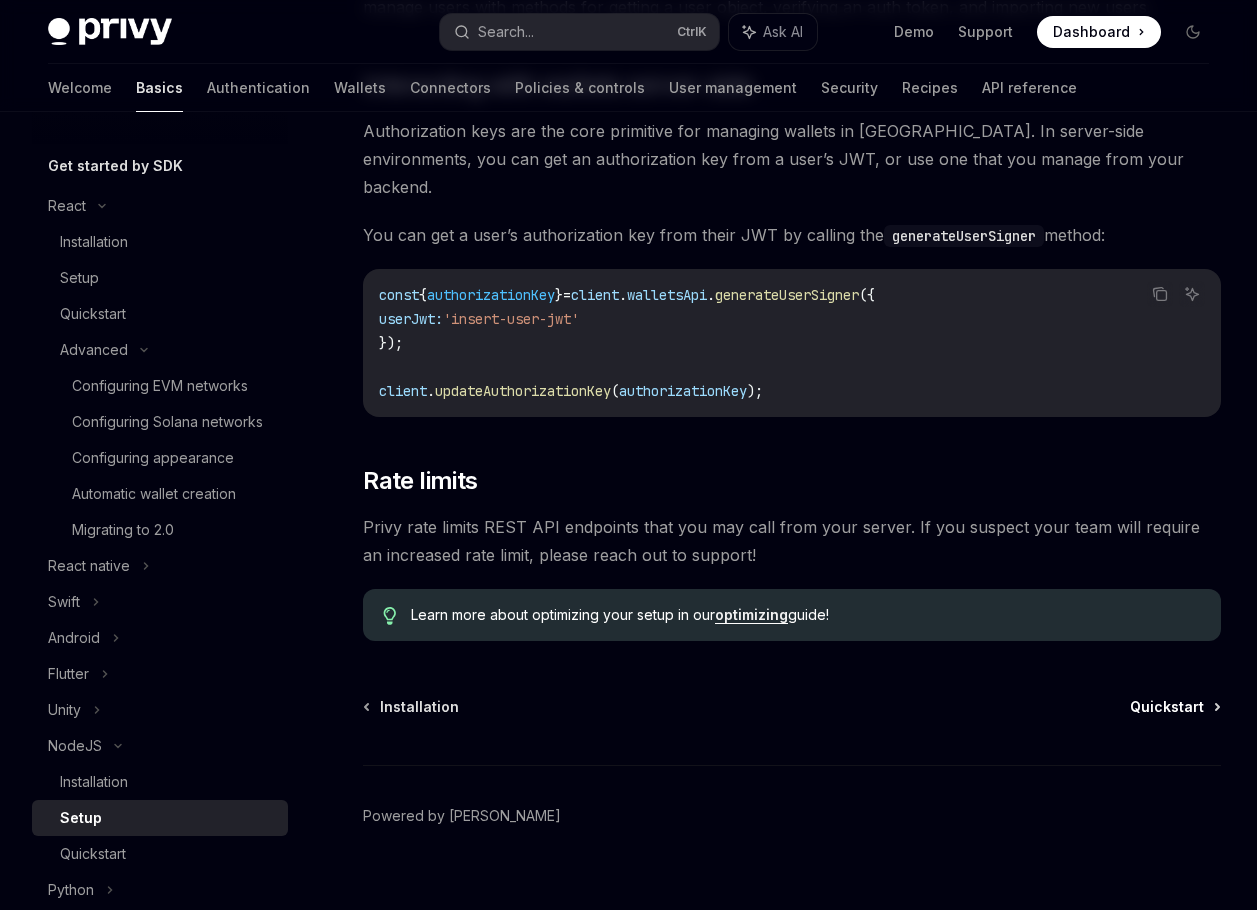 click on "Quickstart" at bounding box center [1167, 707] 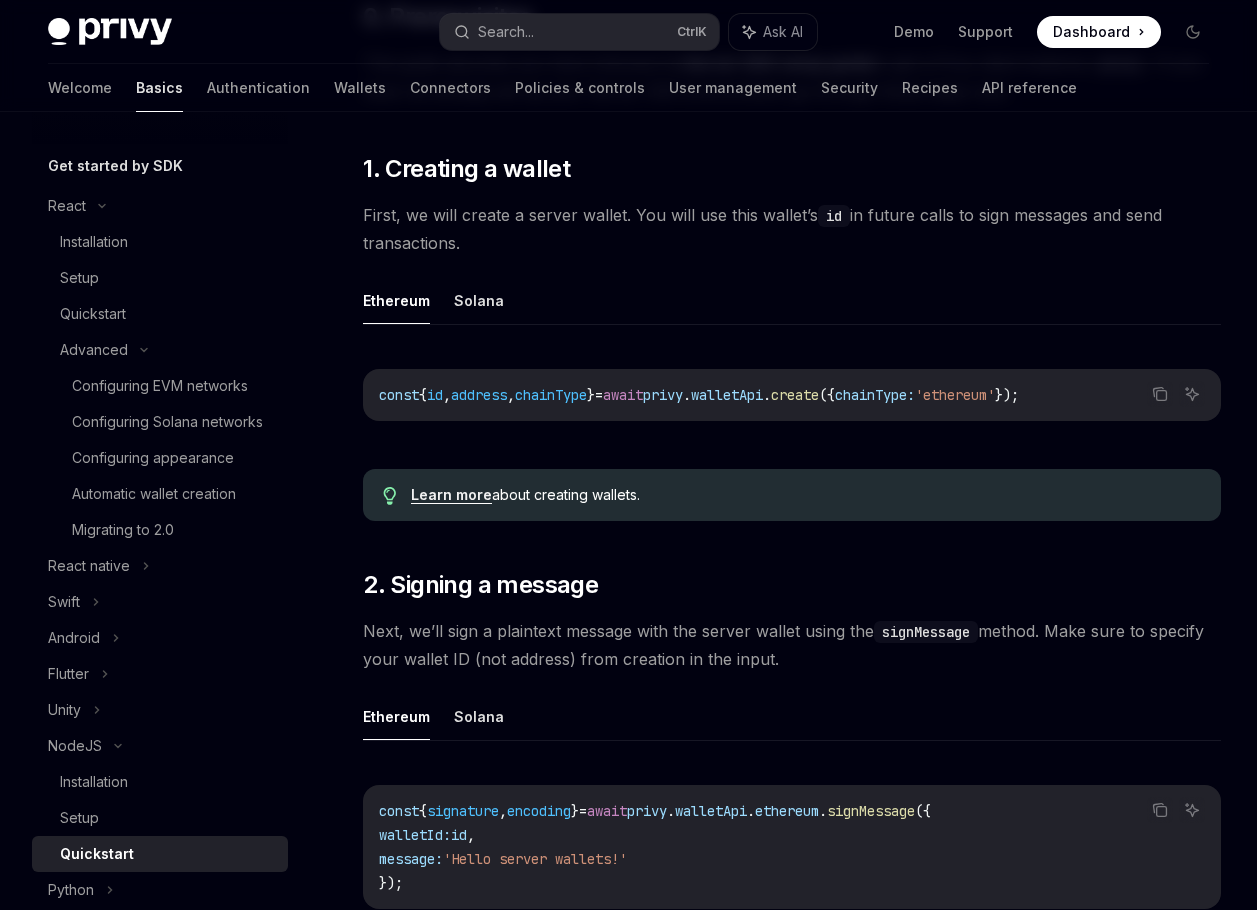 scroll, scrollTop: 300, scrollLeft: 0, axis: vertical 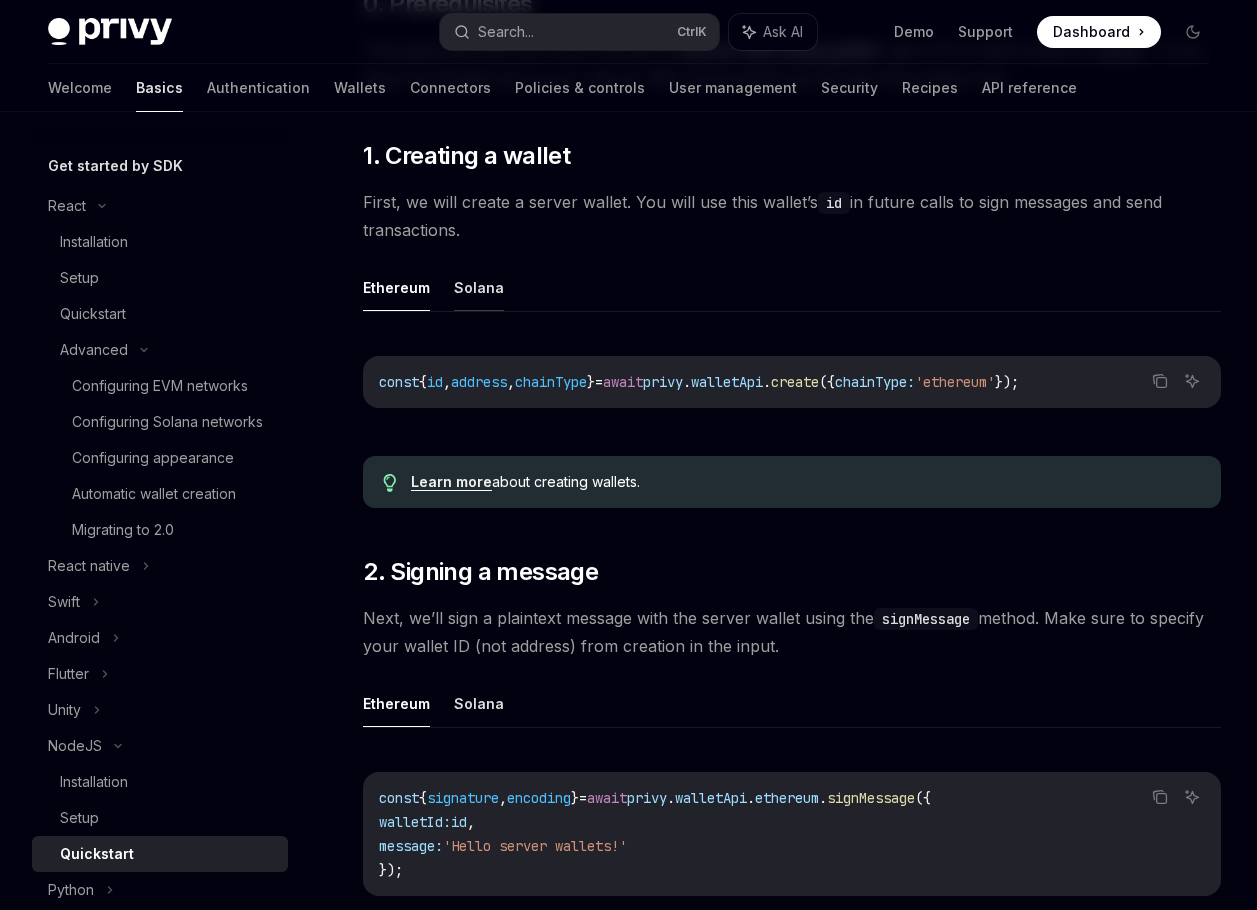 click on "Solana" at bounding box center [479, 287] 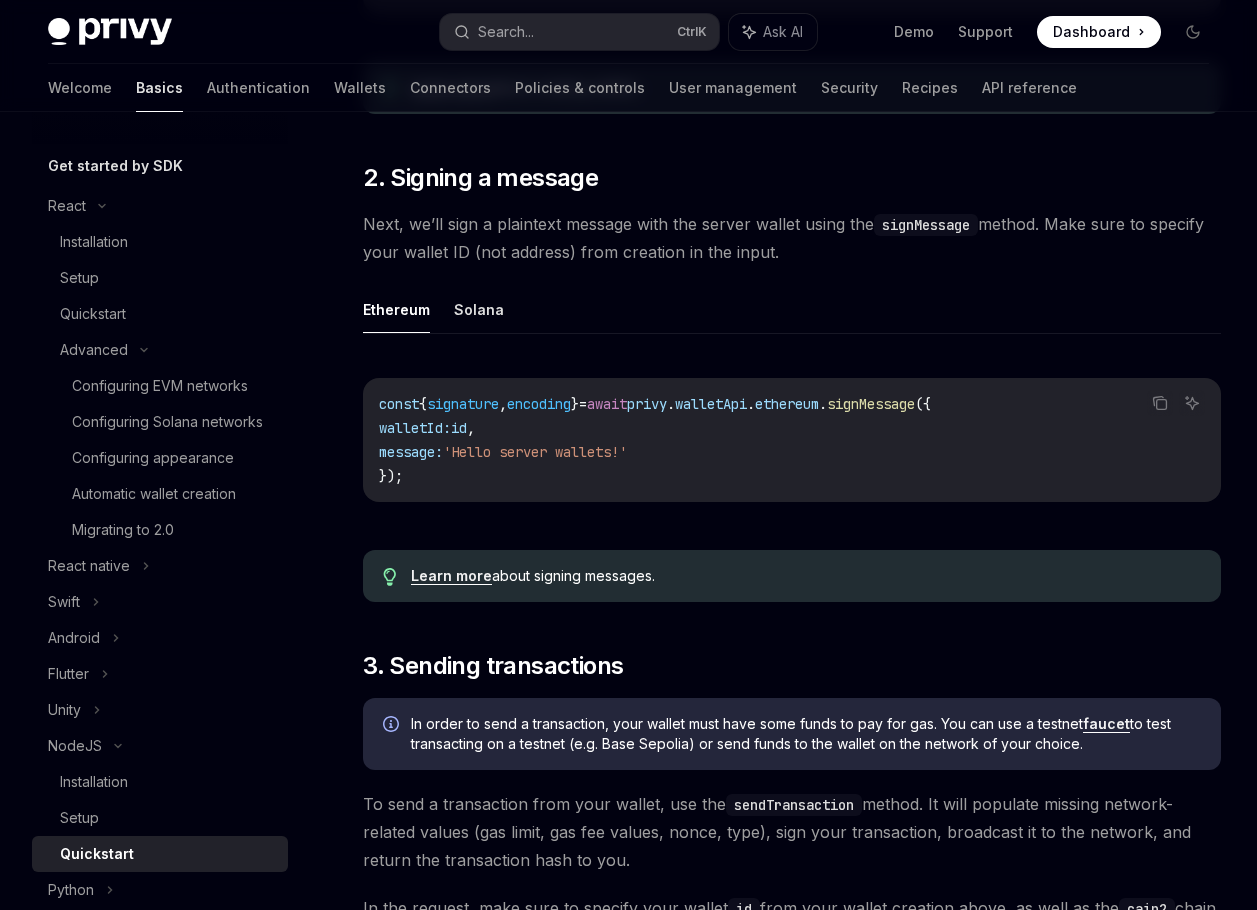 scroll, scrollTop: 700, scrollLeft: 0, axis: vertical 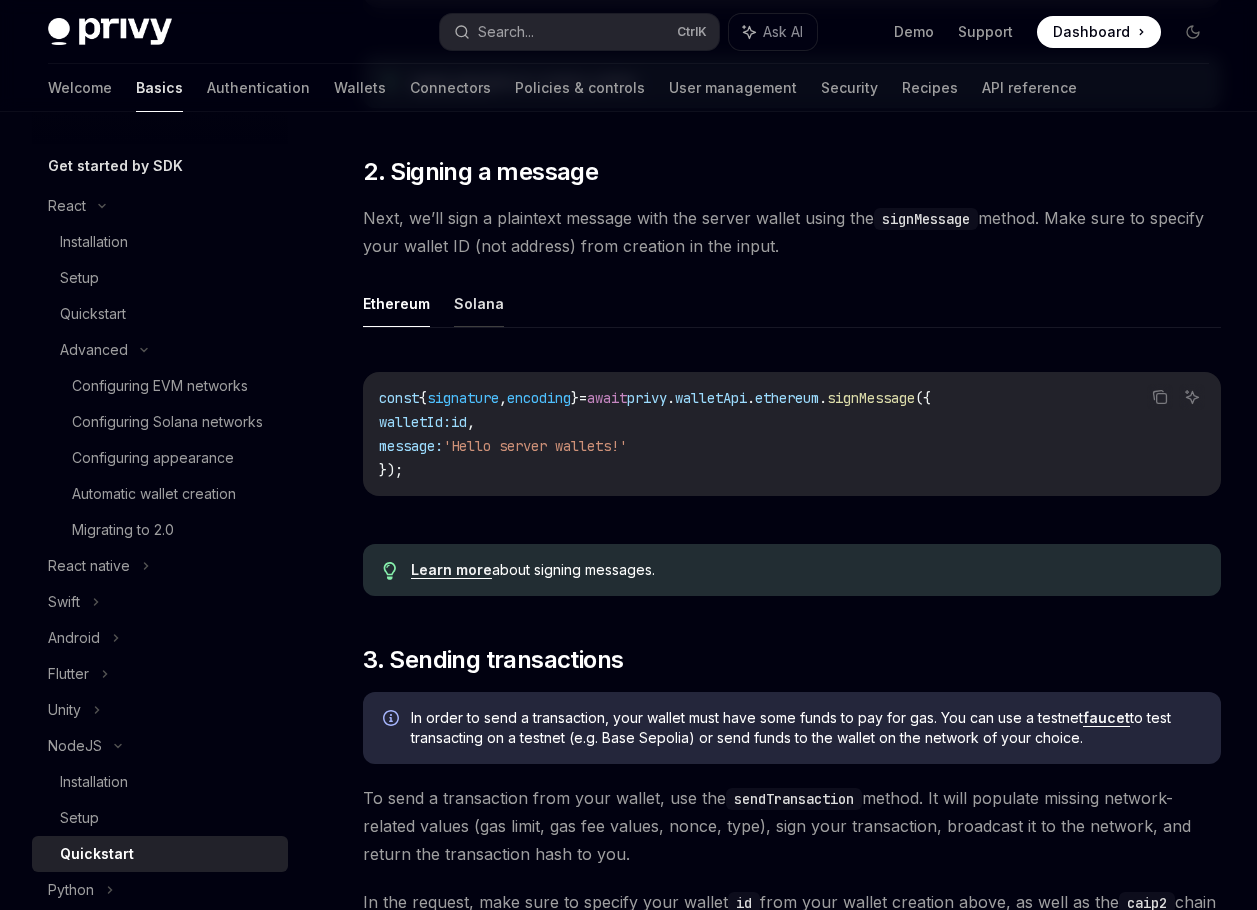 click on "Solana" at bounding box center (479, 303) 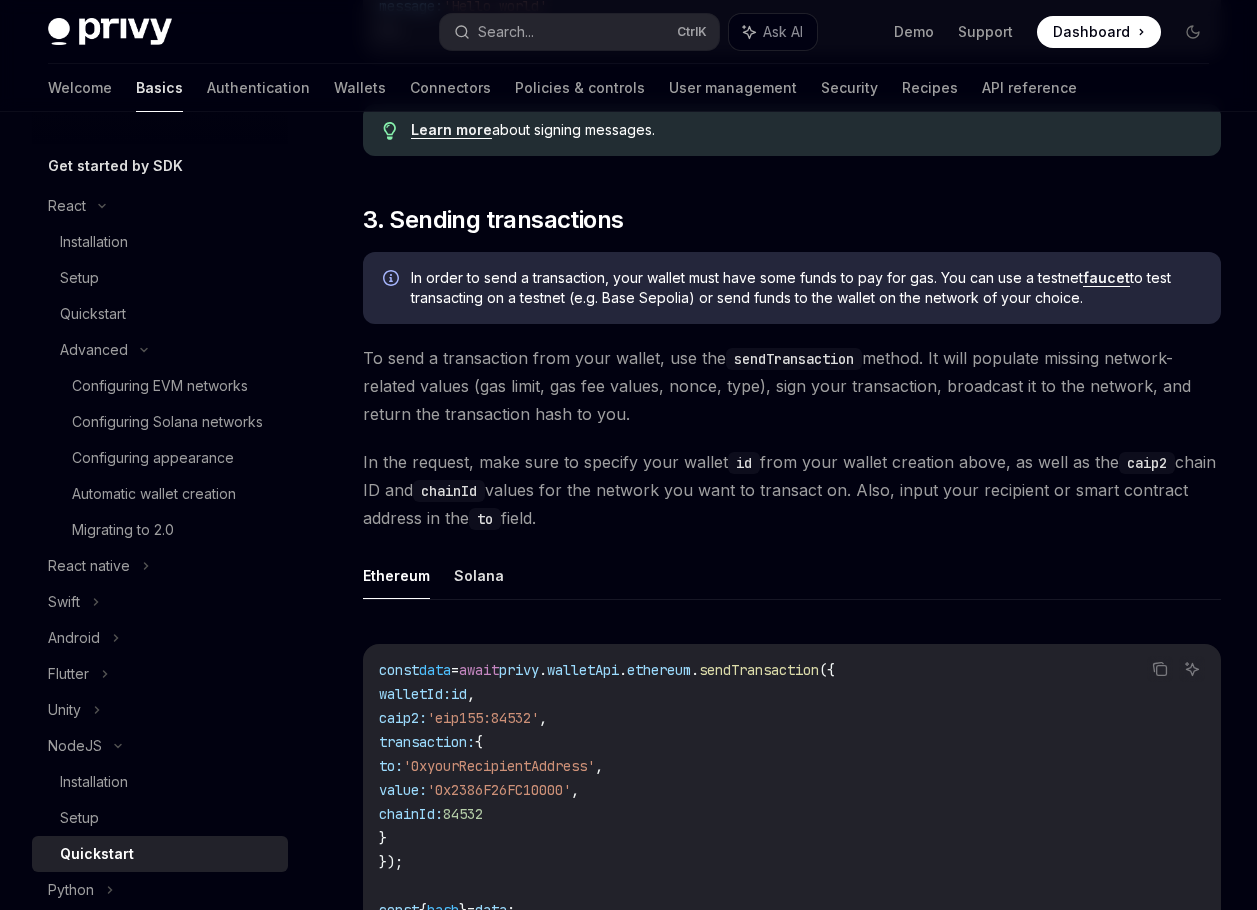 scroll, scrollTop: 1300, scrollLeft: 0, axis: vertical 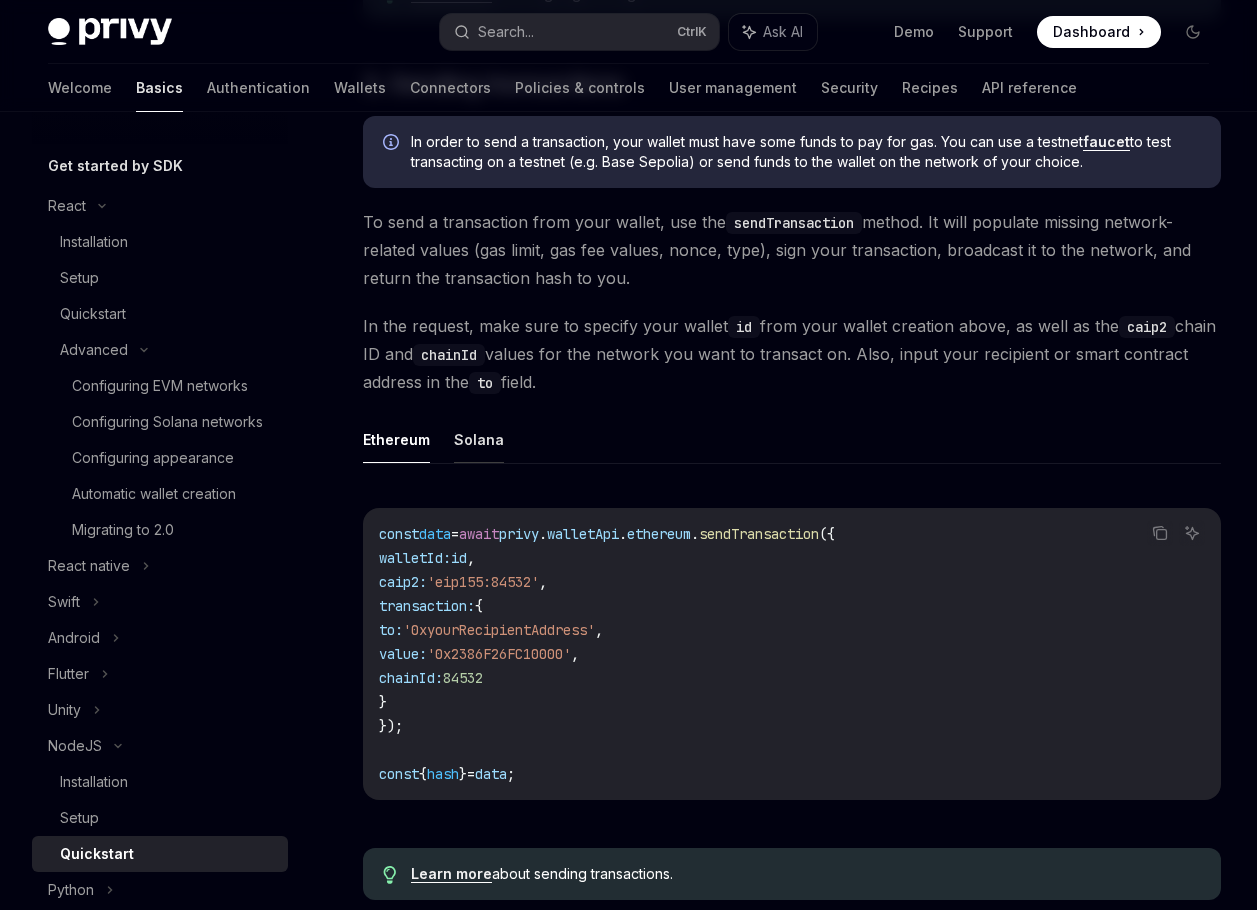 click on "Solana" at bounding box center (479, 439) 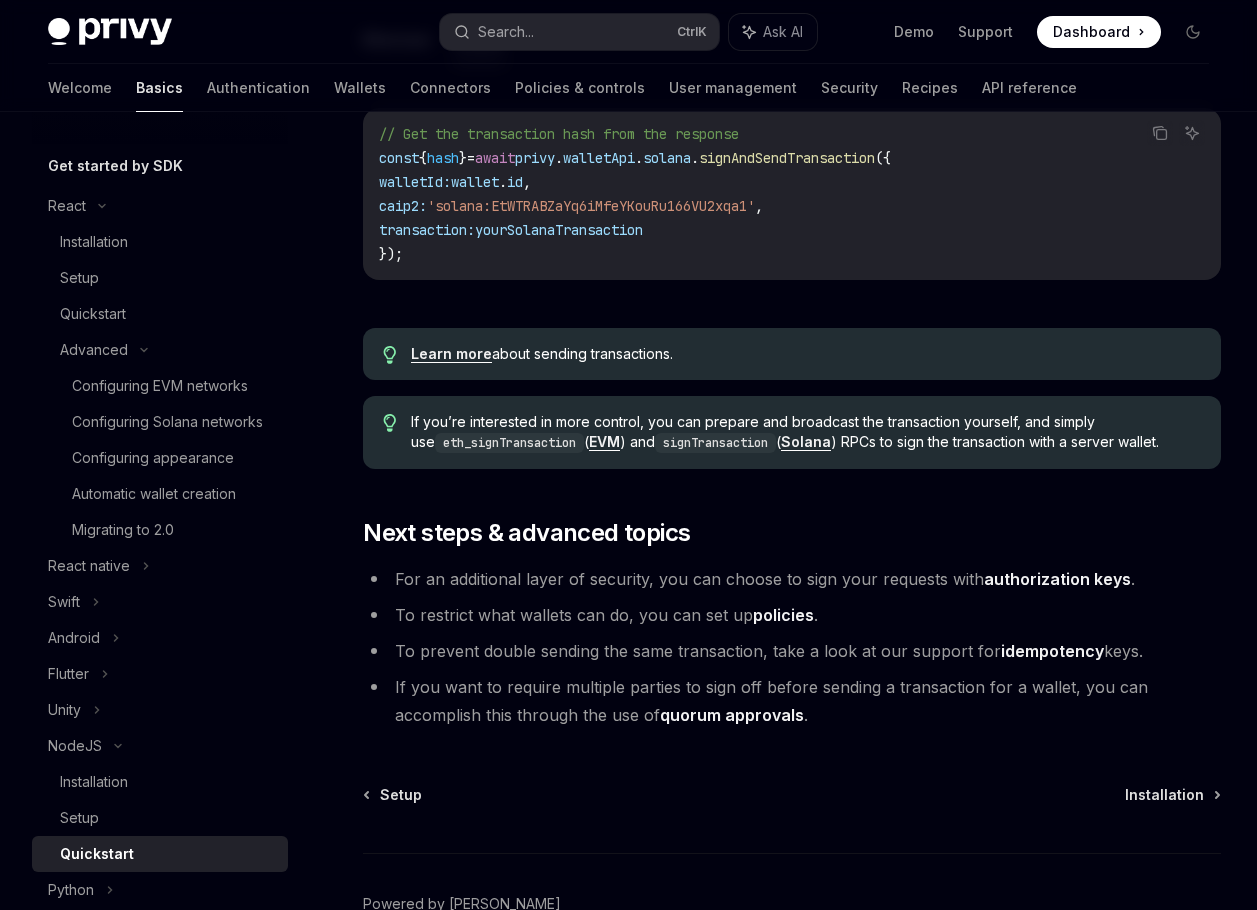 scroll, scrollTop: 1844, scrollLeft: 0, axis: vertical 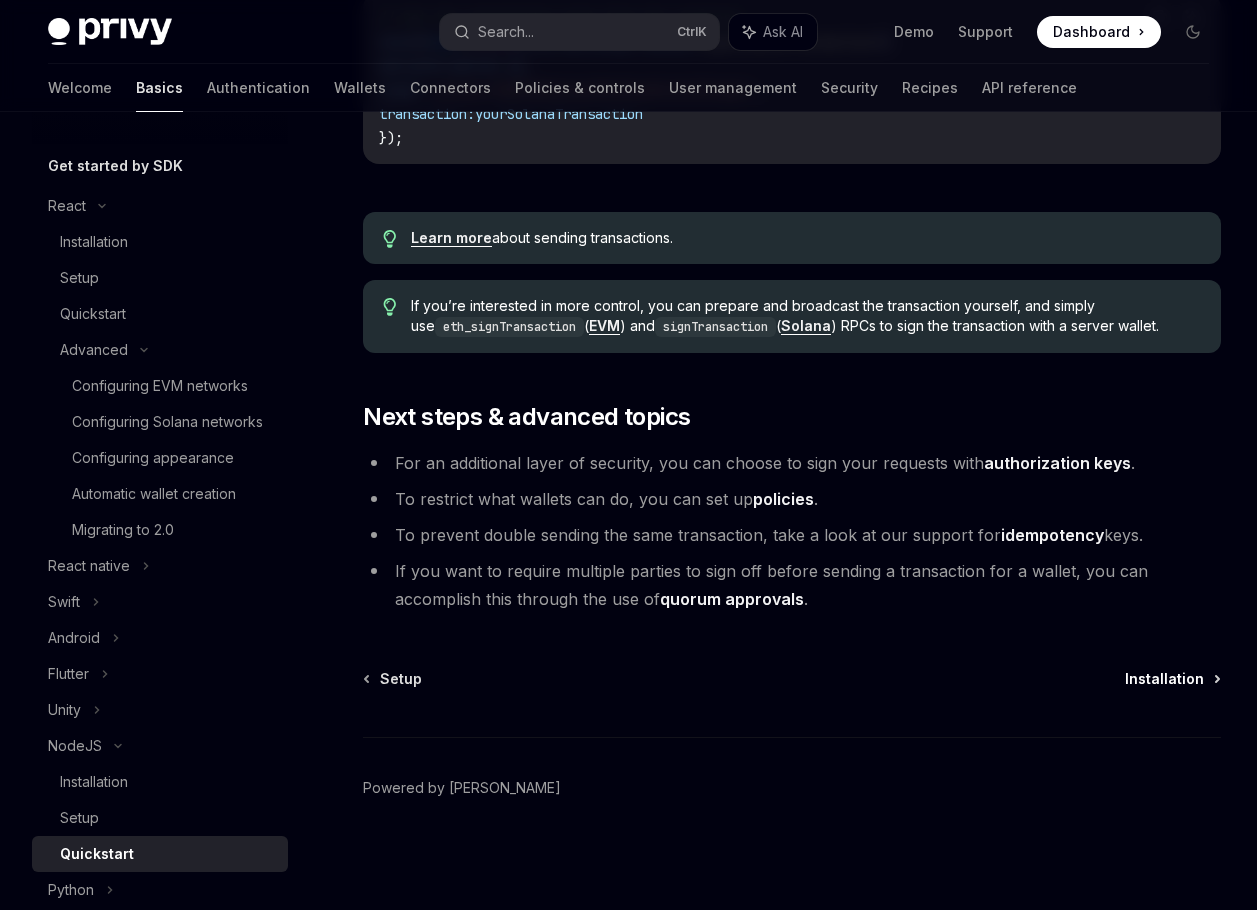click on "Installation" at bounding box center [1164, 679] 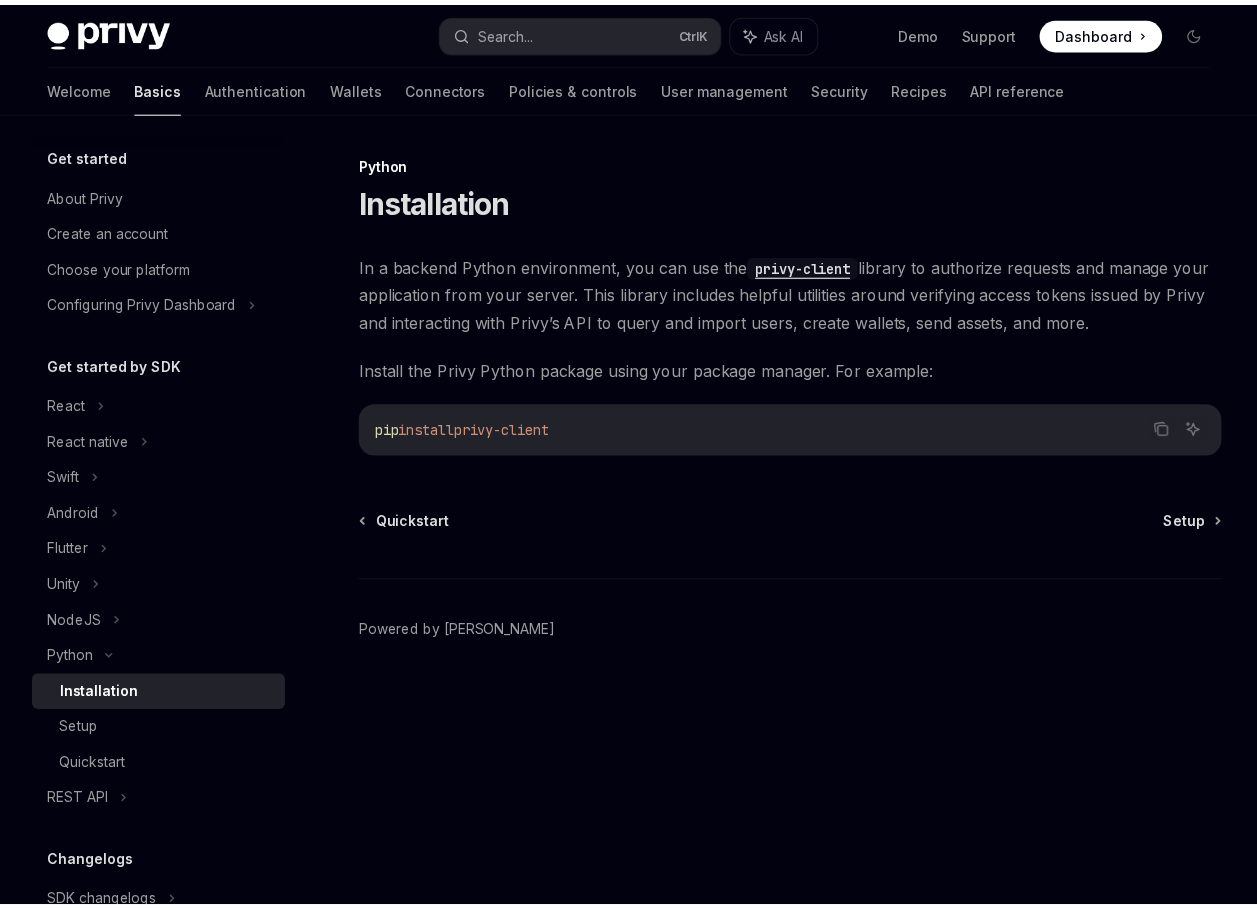 scroll, scrollTop: 0, scrollLeft: 0, axis: both 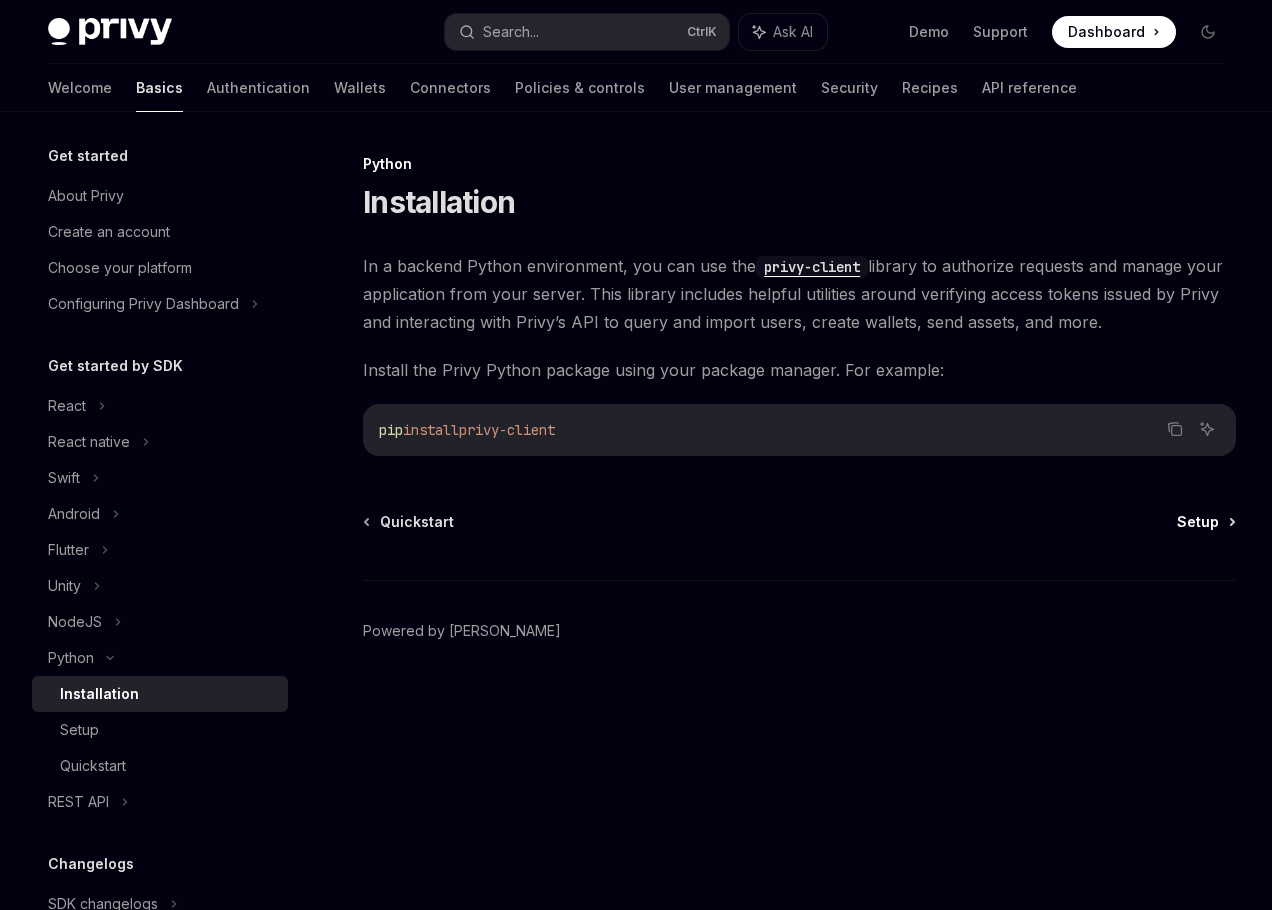 click on "Setup" at bounding box center (1198, 522) 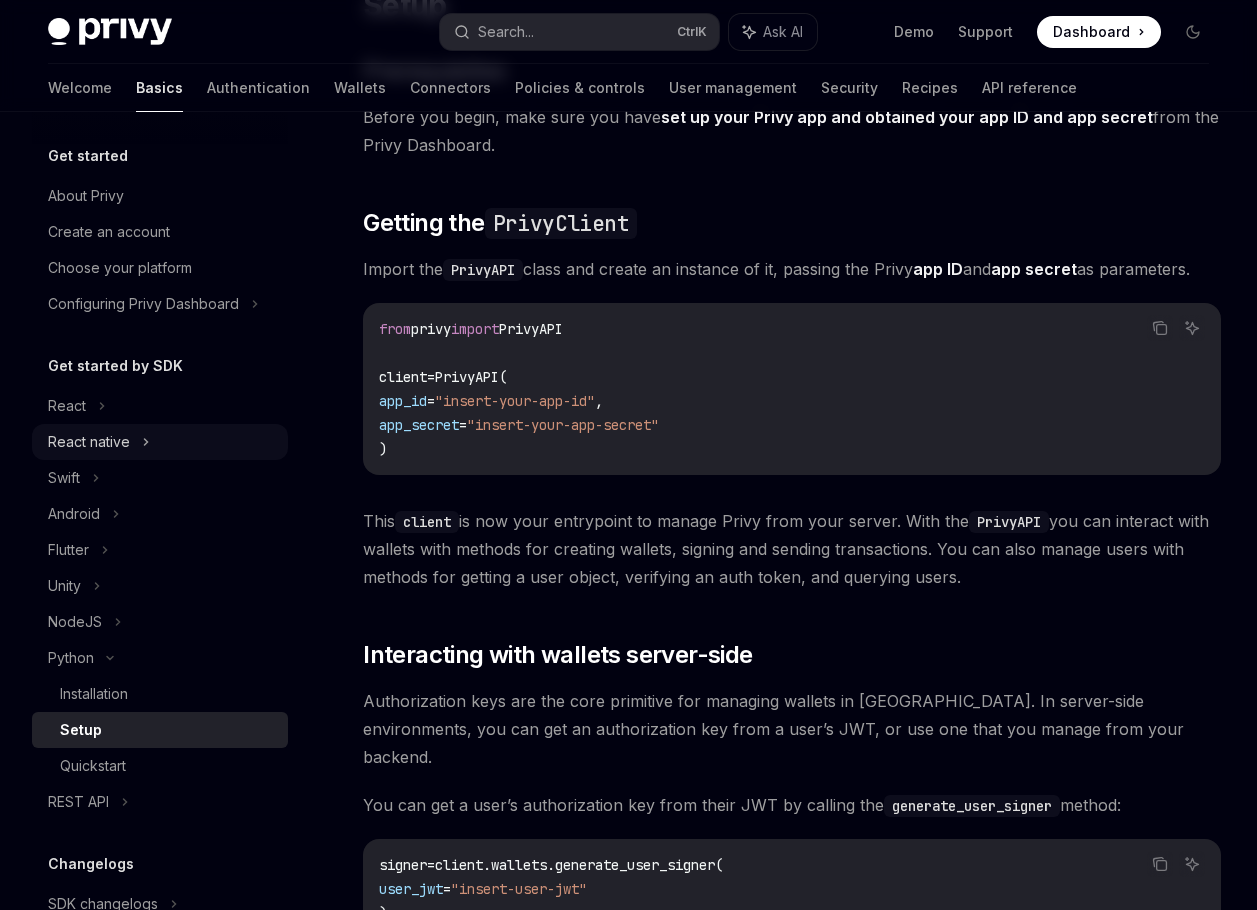 scroll, scrollTop: 200, scrollLeft: 0, axis: vertical 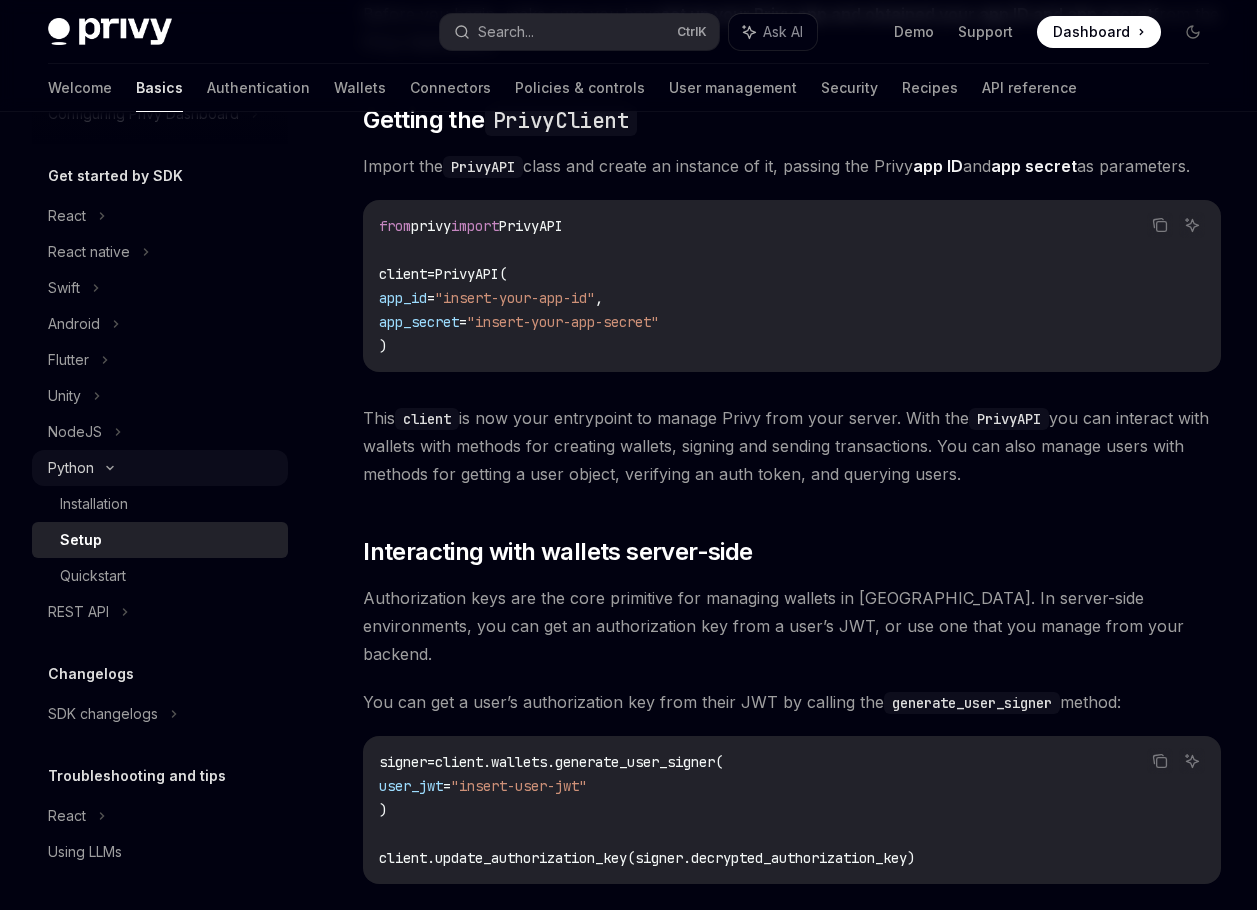 click 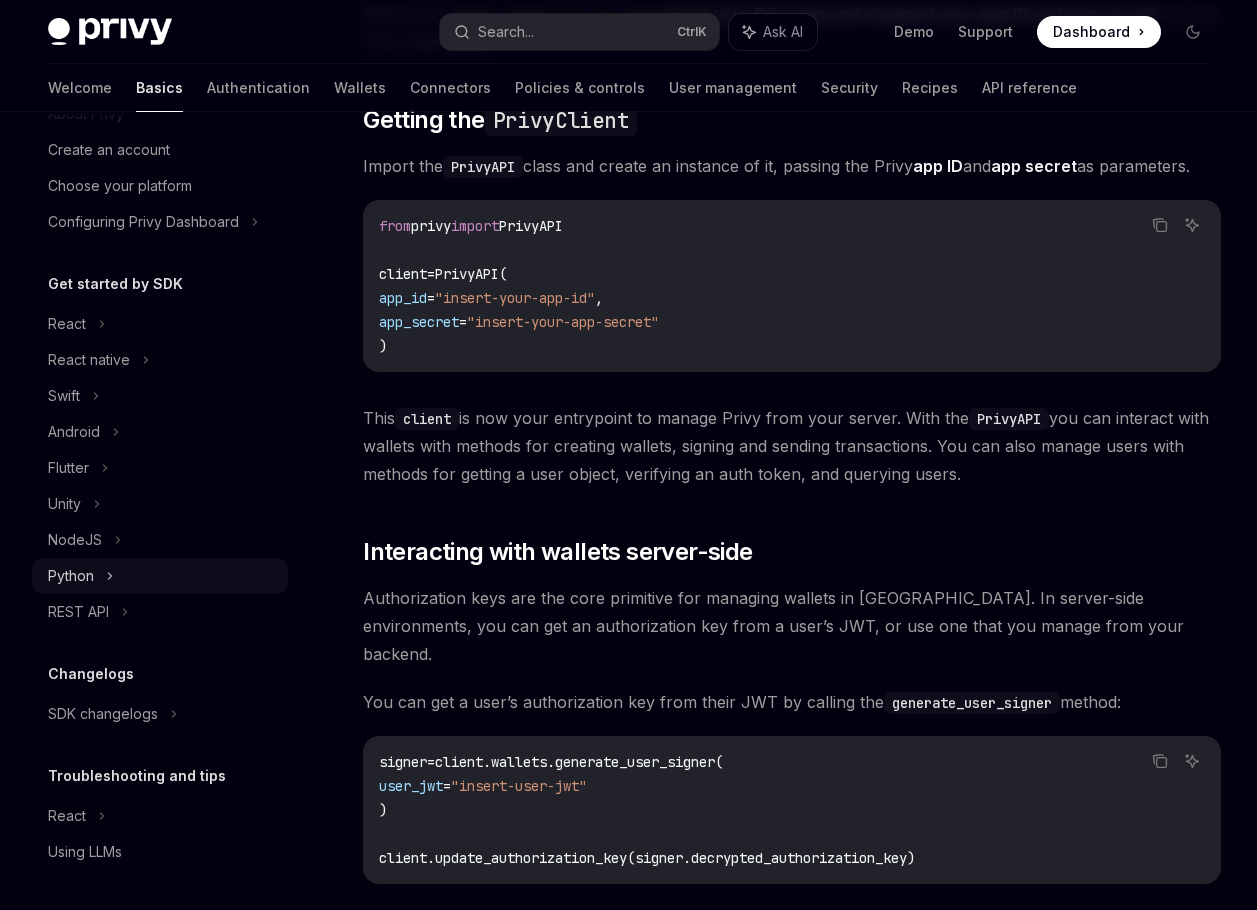 scroll, scrollTop: 82, scrollLeft: 0, axis: vertical 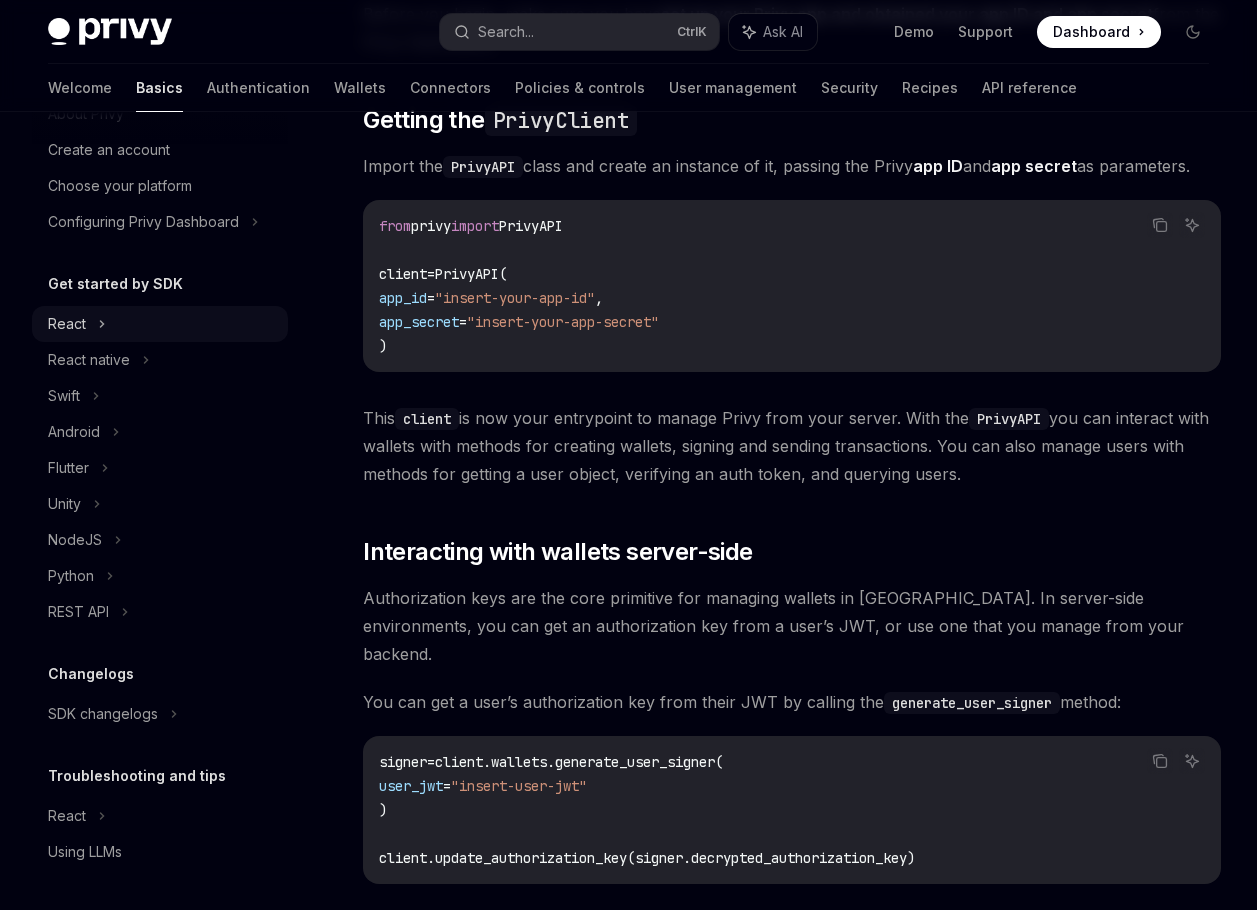 click on "React" at bounding box center (160, 324) 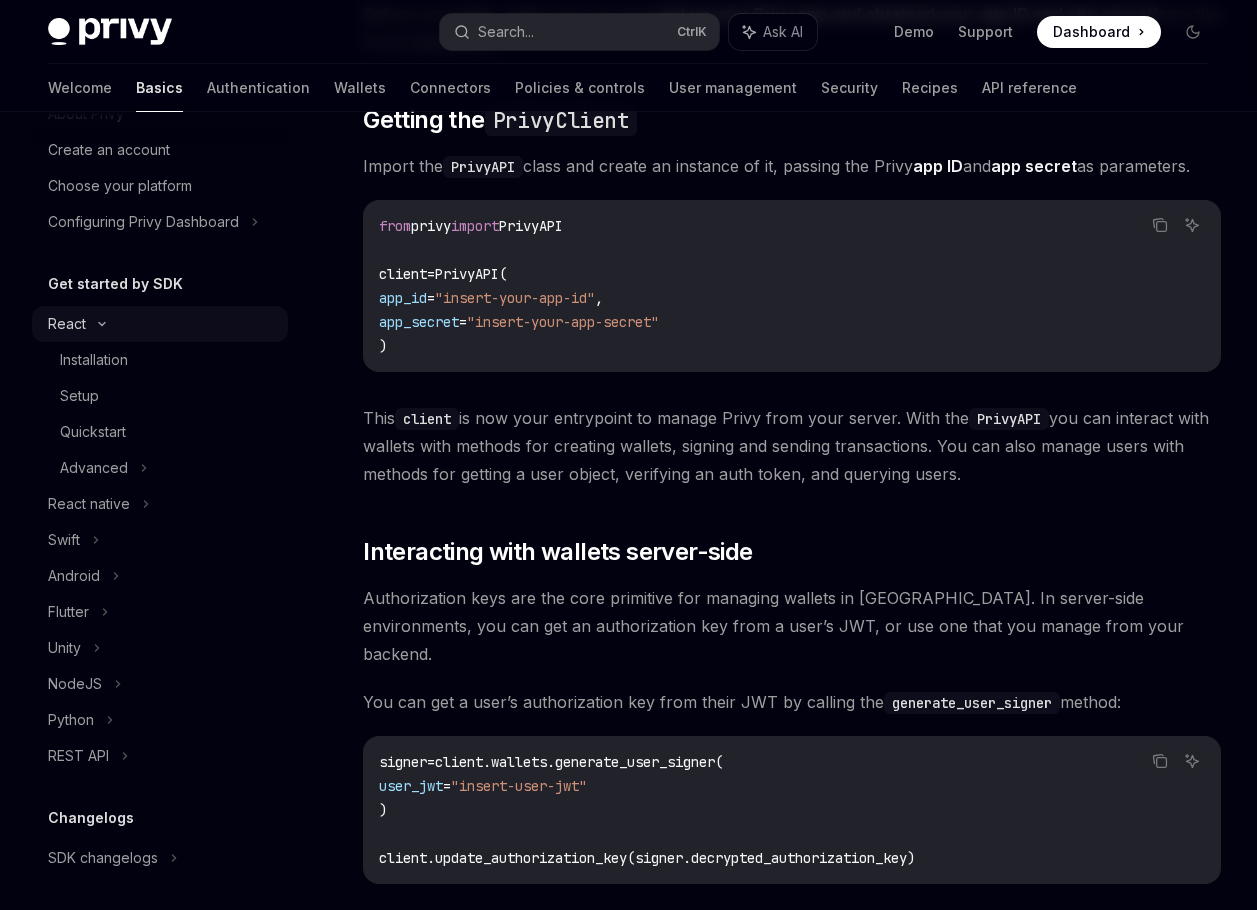 scroll, scrollTop: 190, scrollLeft: 0, axis: vertical 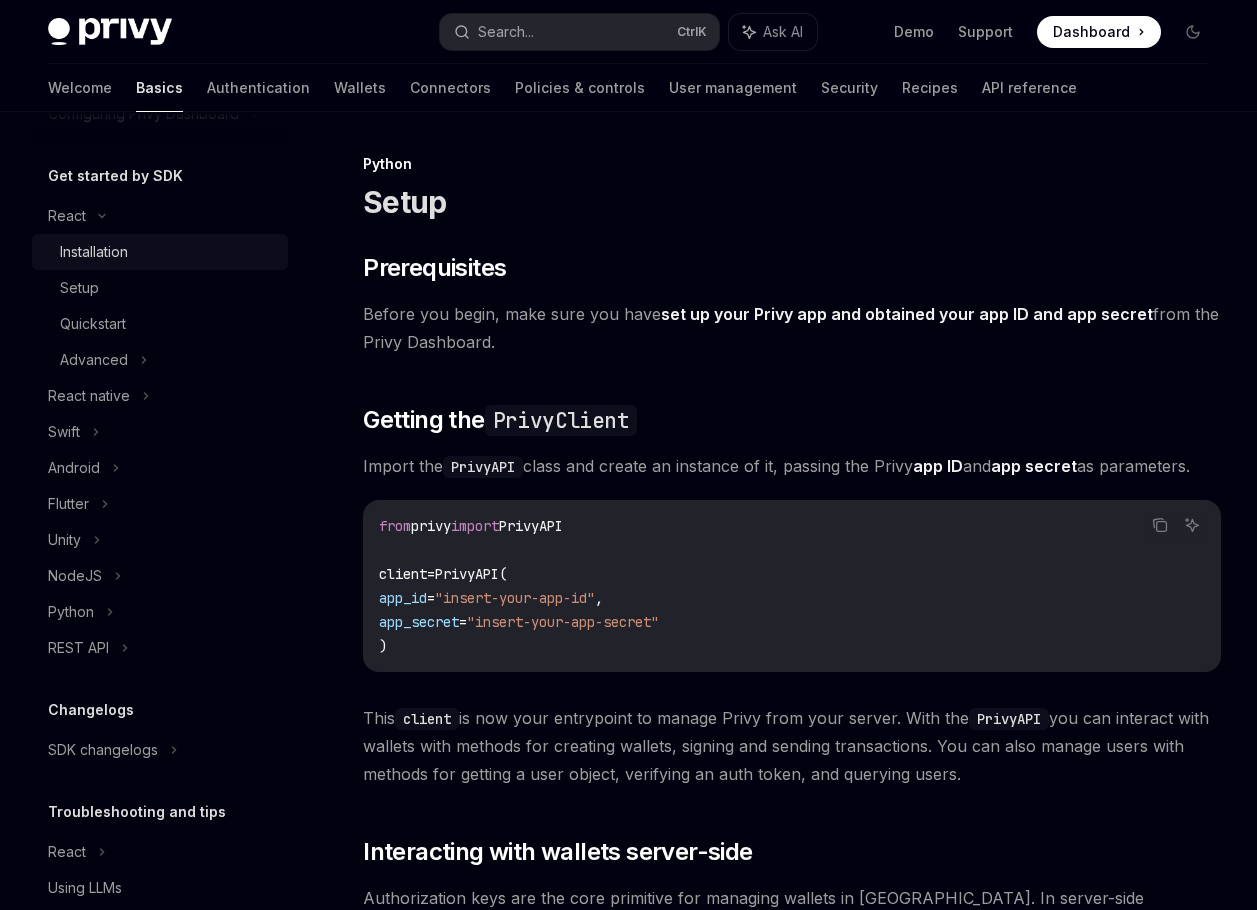 click on "Installation" at bounding box center (168, 252) 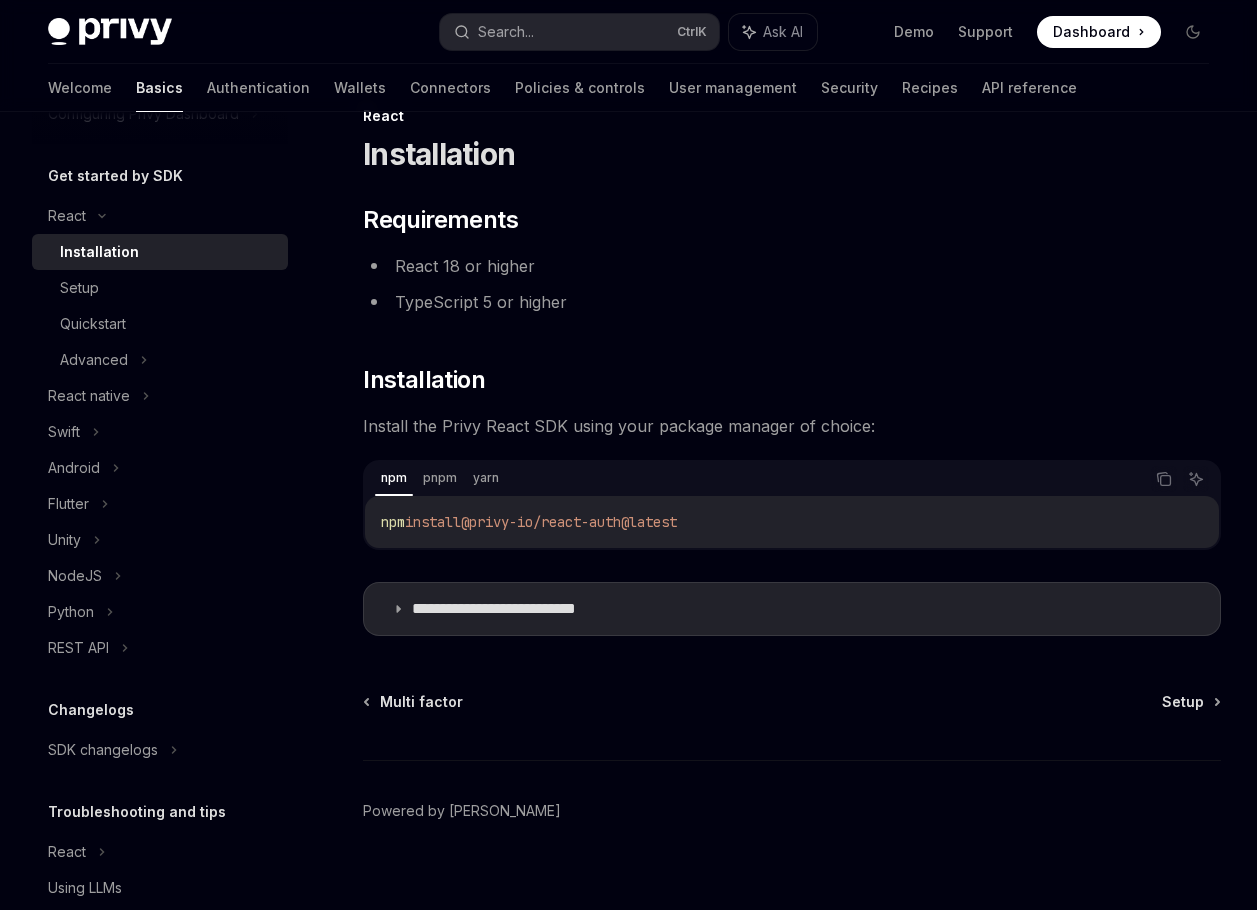 scroll, scrollTop: 71, scrollLeft: 0, axis: vertical 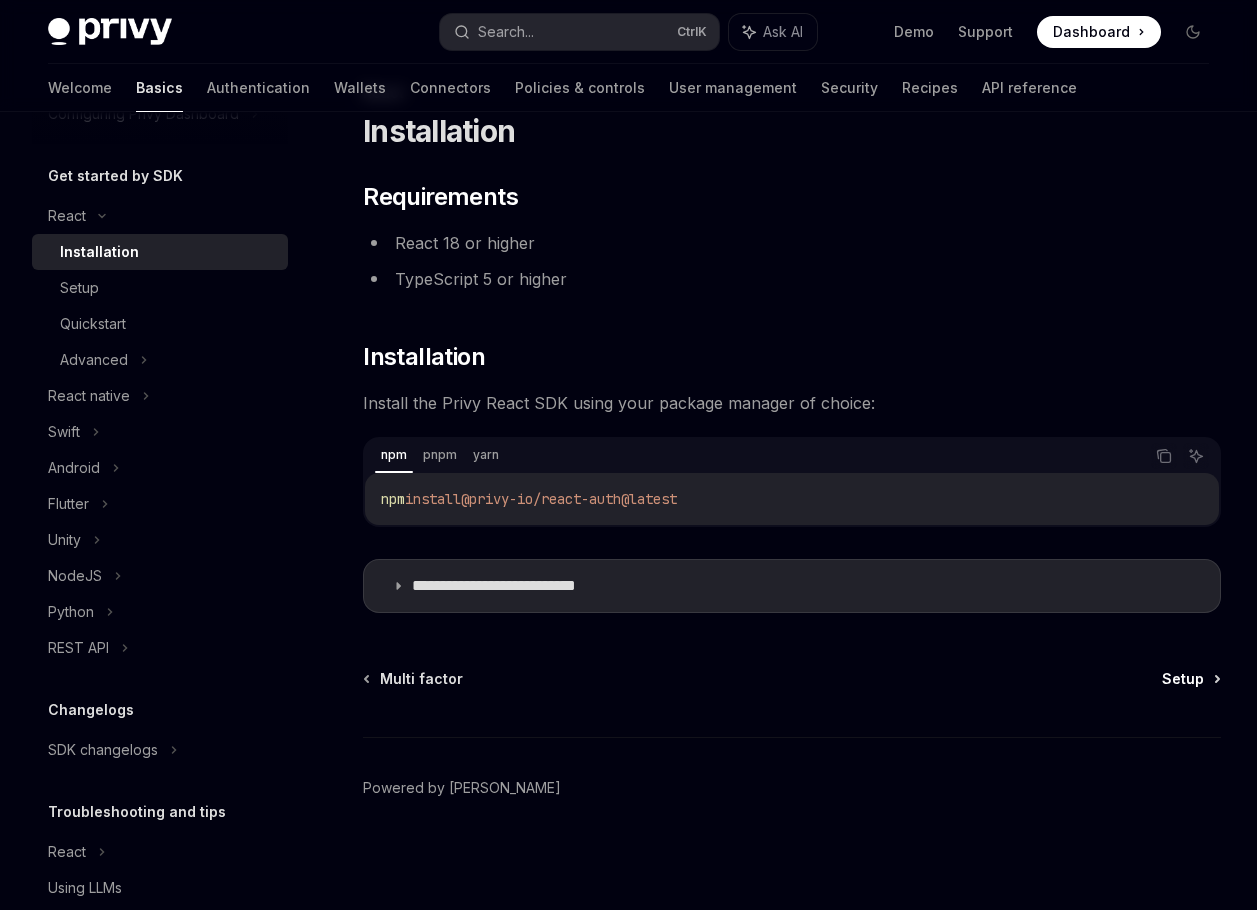 click on "Setup" at bounding box center [1183, 679] 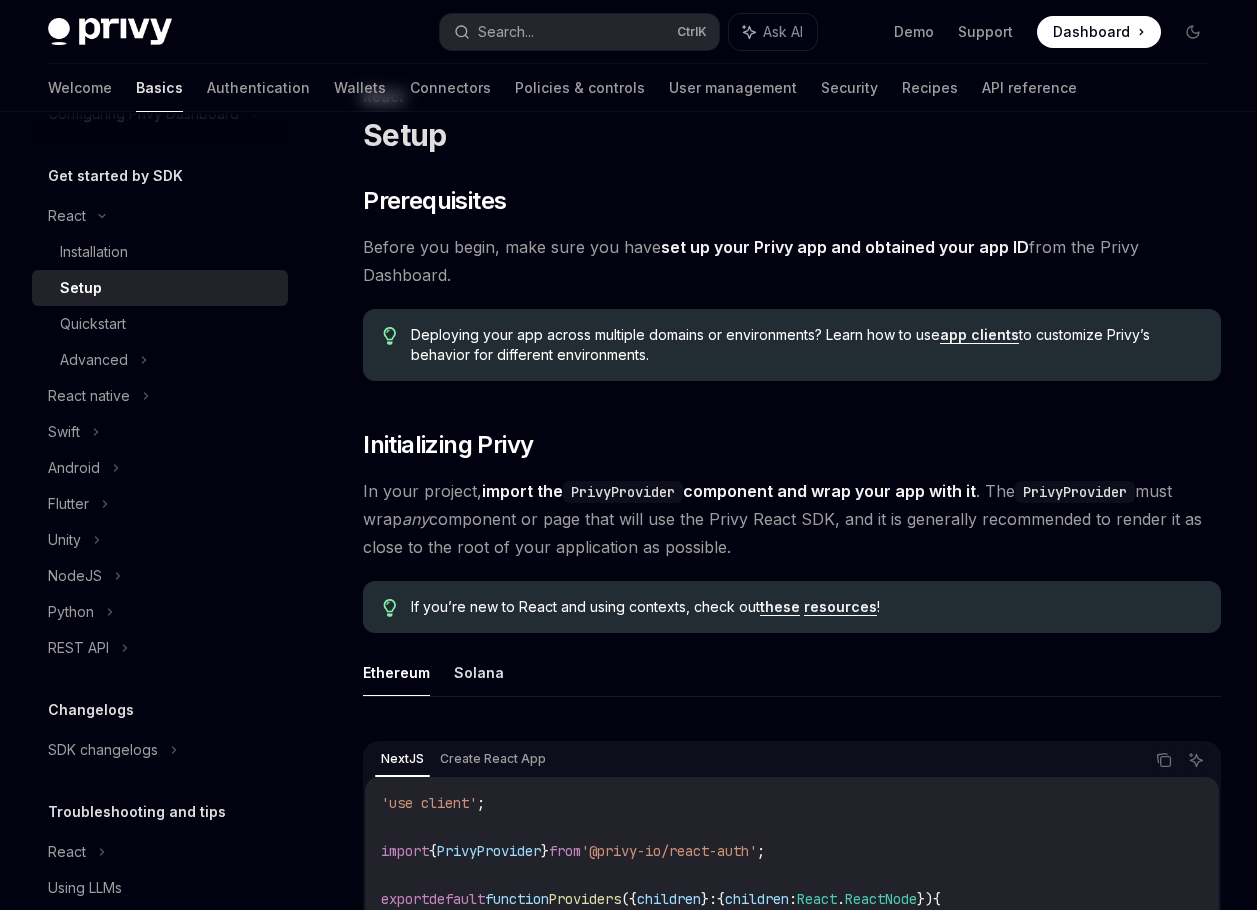 scroll, scrollTop: 0, scrollLeft: 0, axis: both 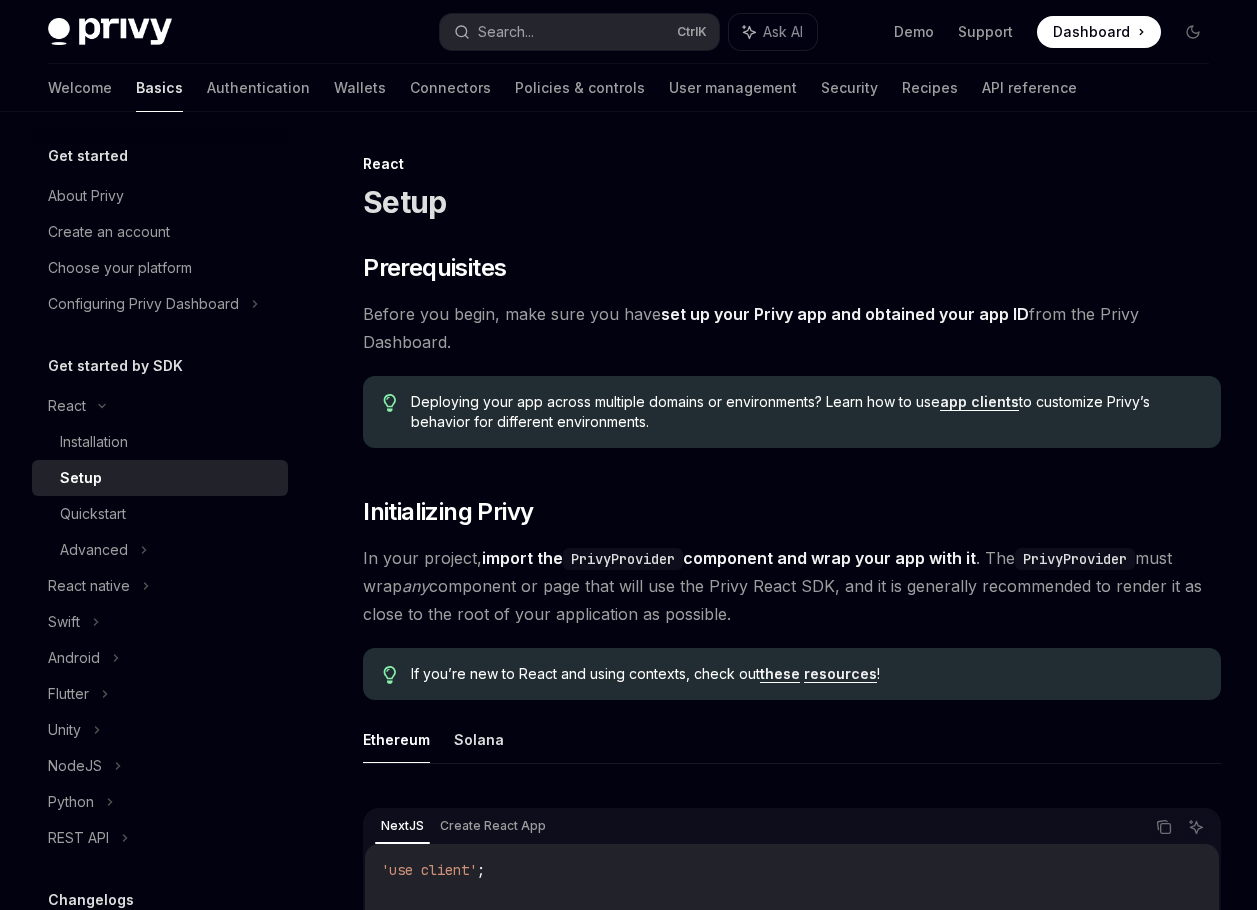 click on "Get started" at bounding box center [88, 156] 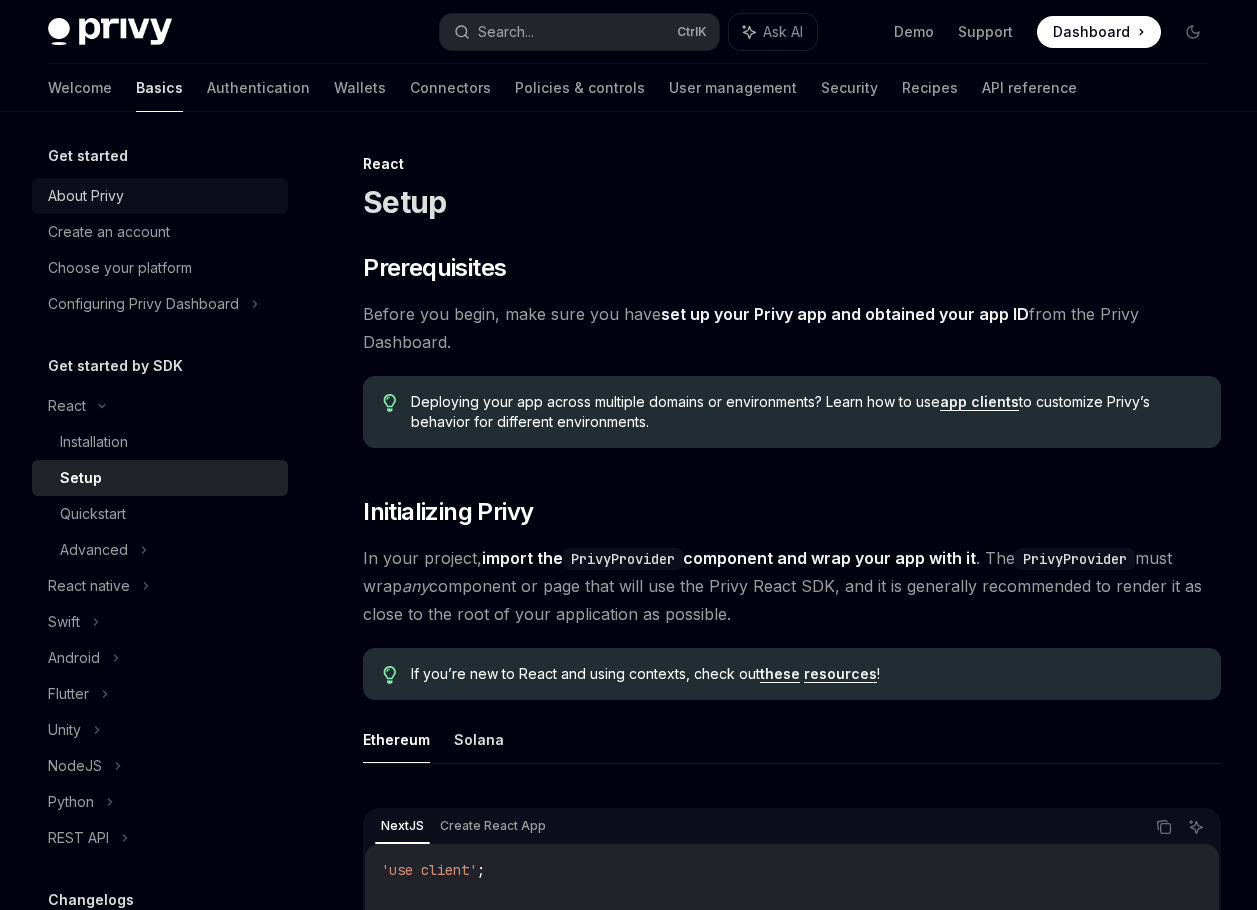 click on "About Privy" at bounding box center (86, 196) 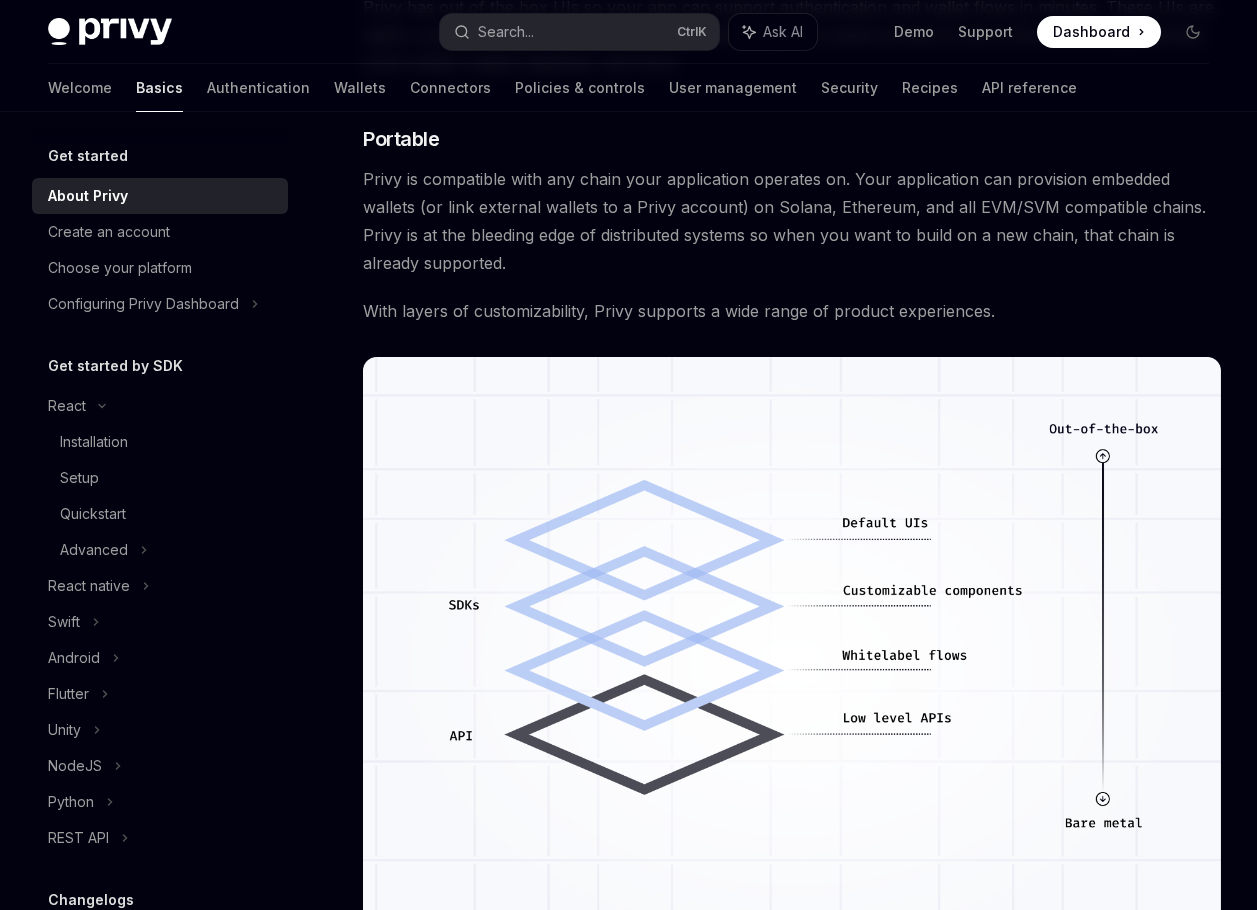 scroll, scrollTop: 1564, scrollLeft: 0, axis: vertical 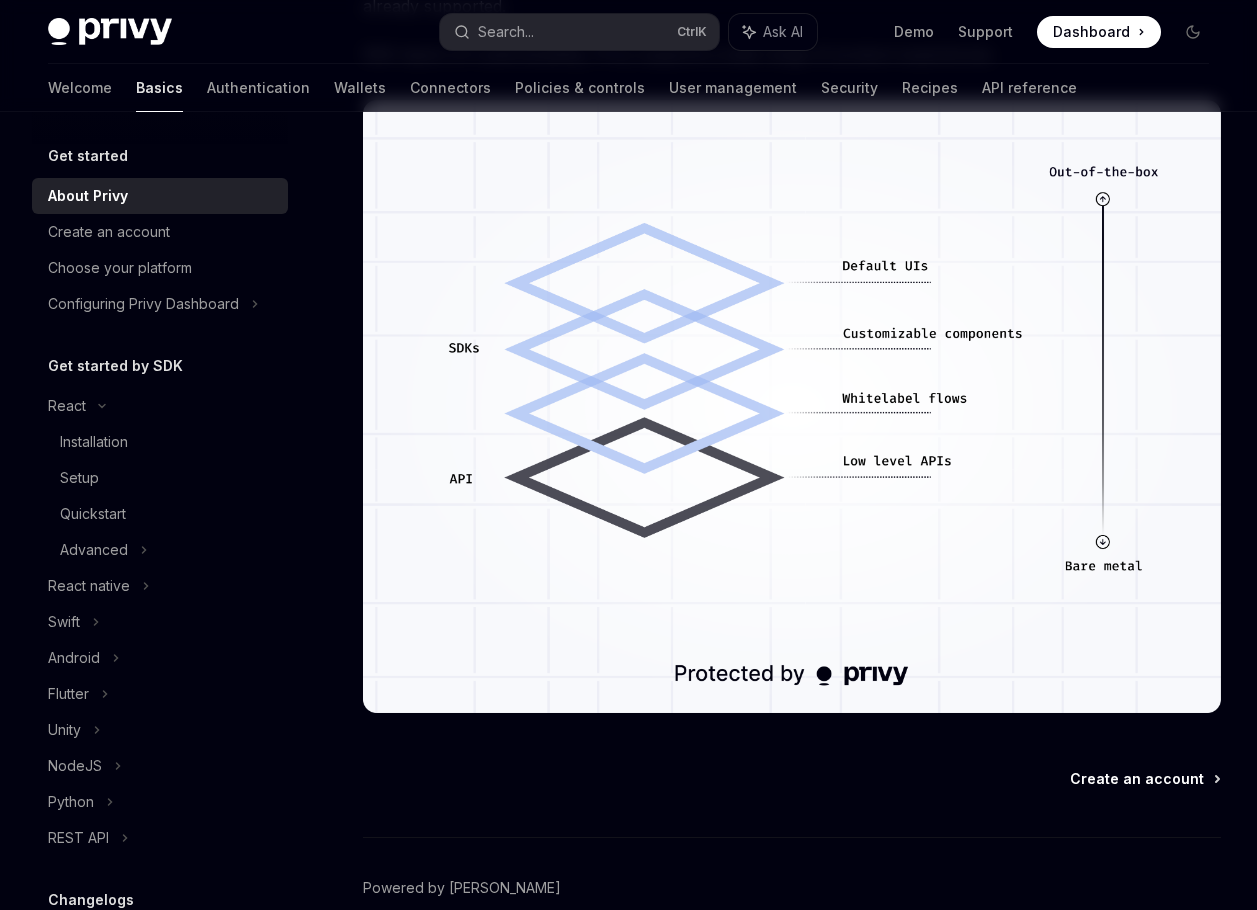 click on "Create an account" at bounding box center [1137, 779] 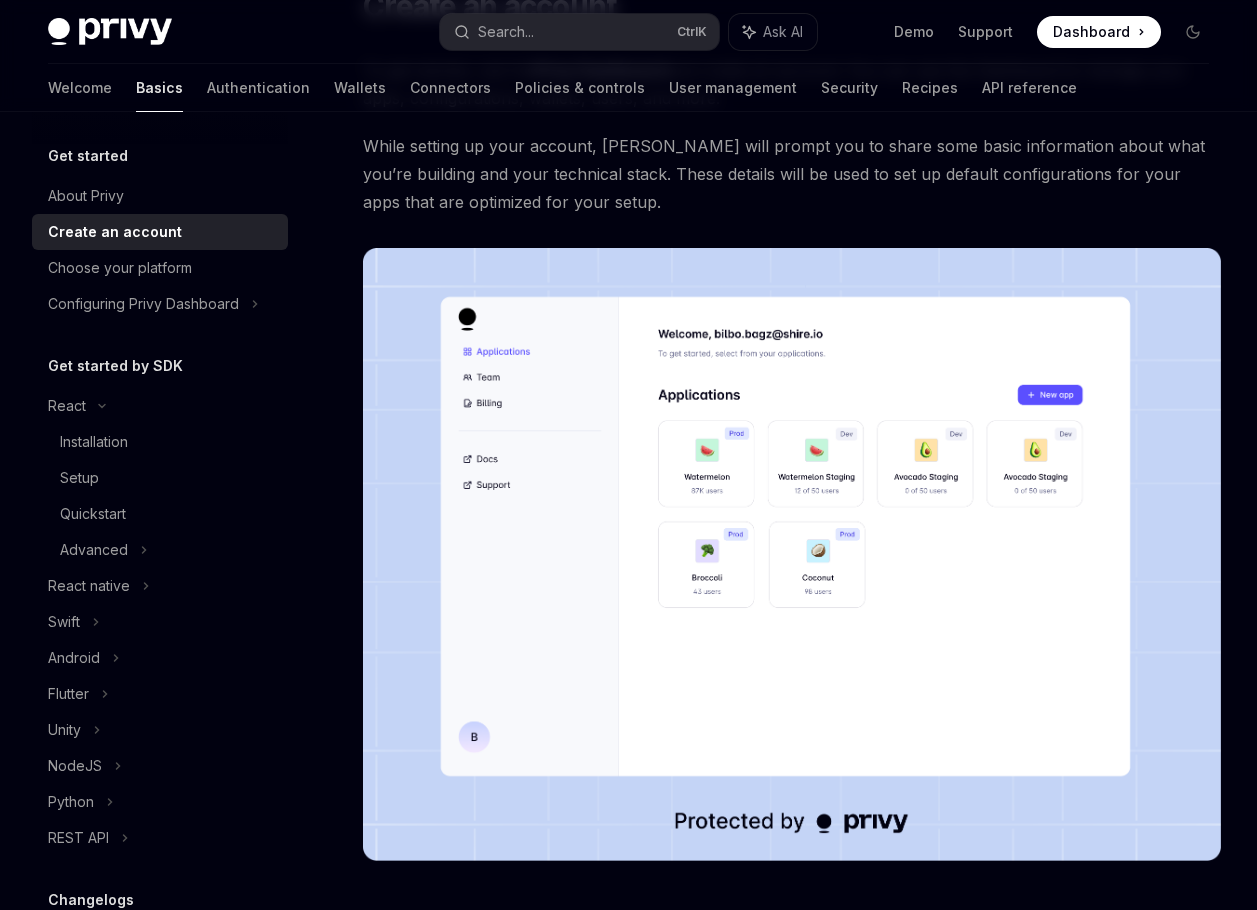scroll, scrollTop: 200, scrollLeft: 0, axis: vertical 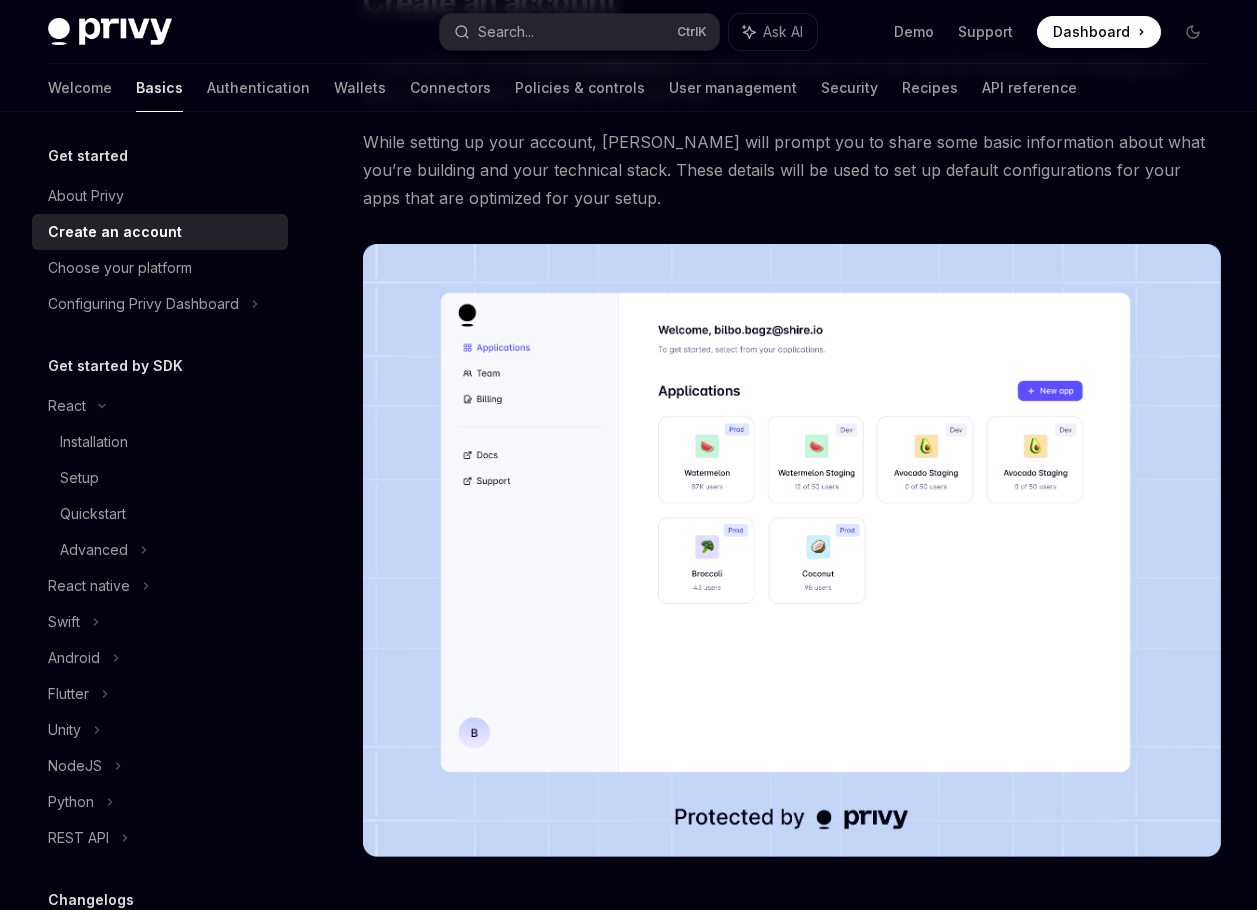 click at bounding box center [792, 550] 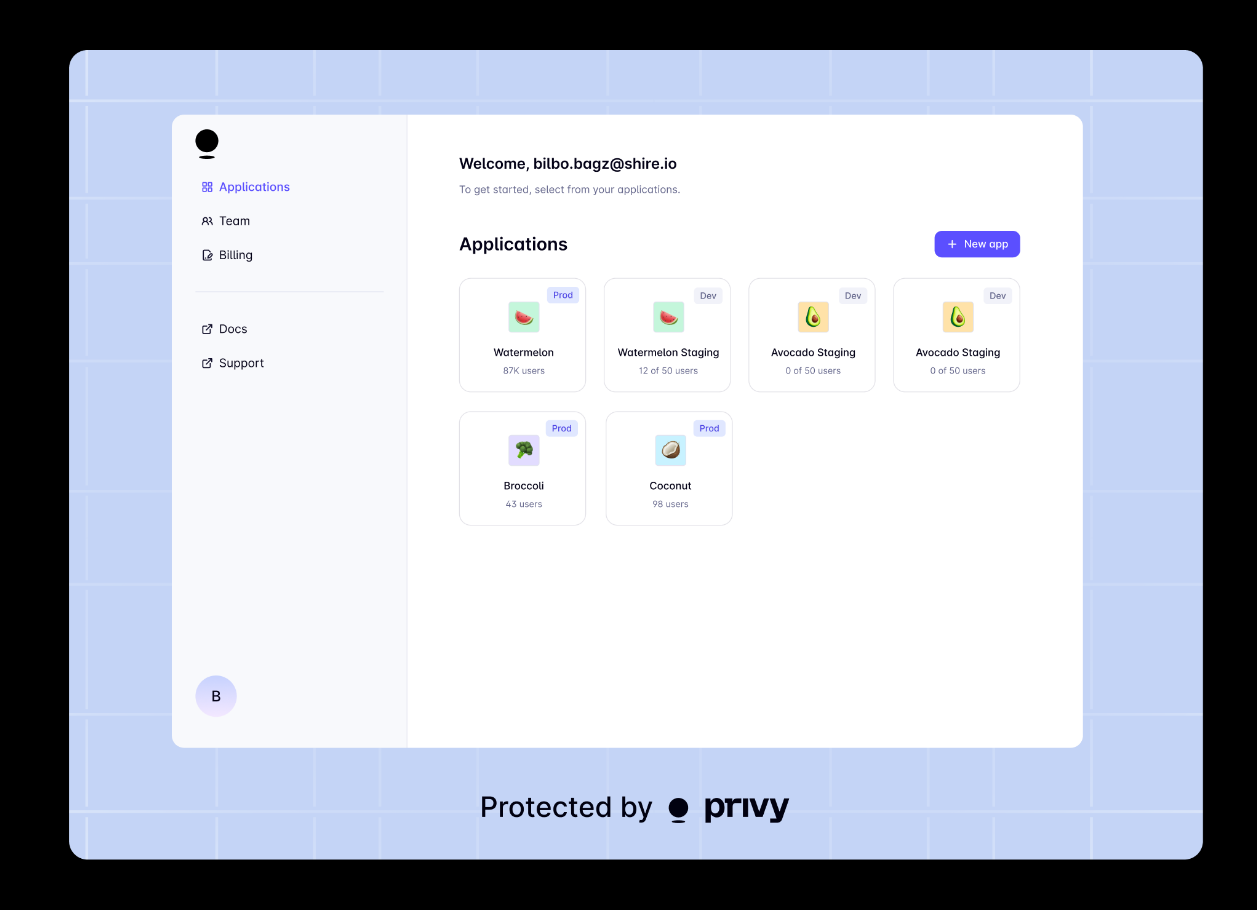 click at bounding box center (636, 455) 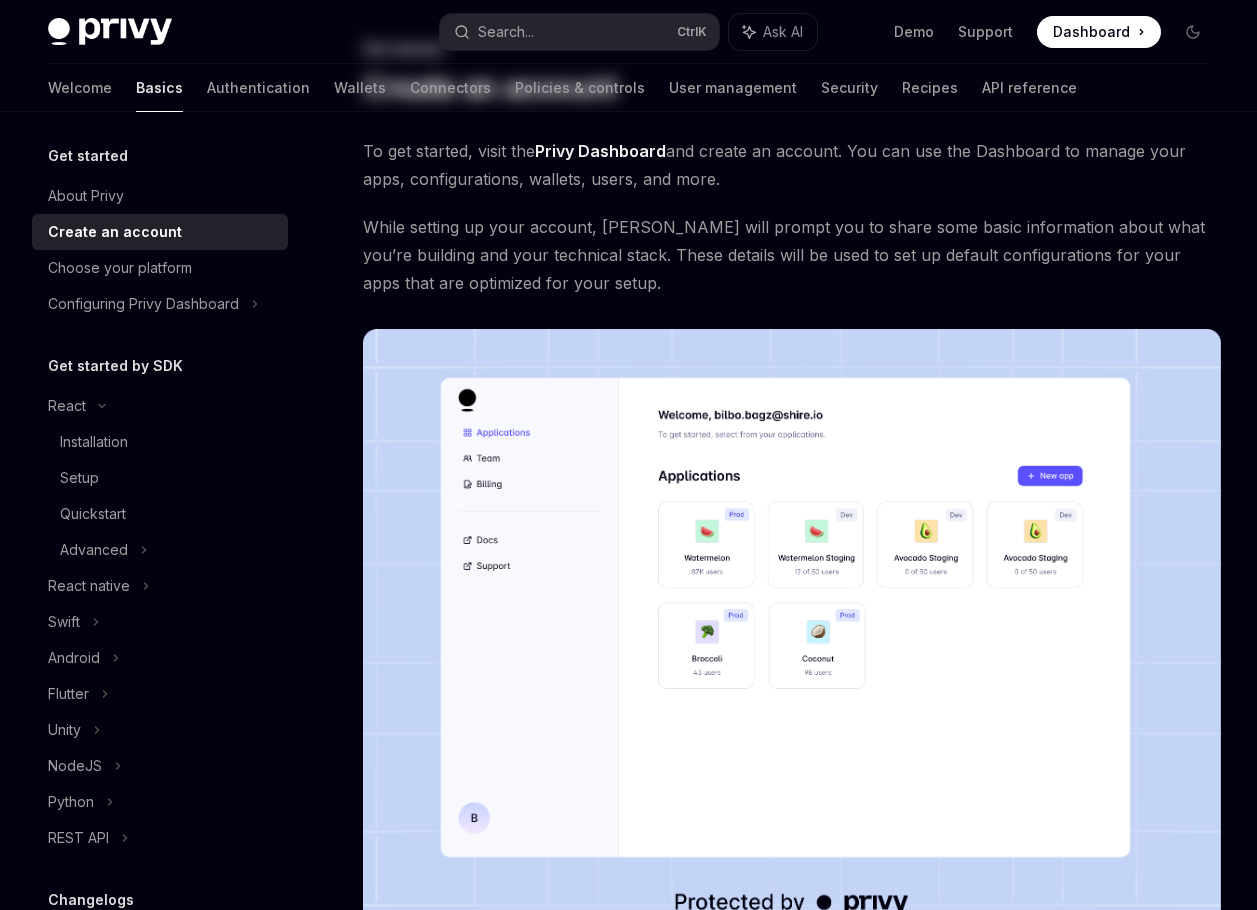scroll, scrollTop: 400, scrollLeft: 0, axis: vertical 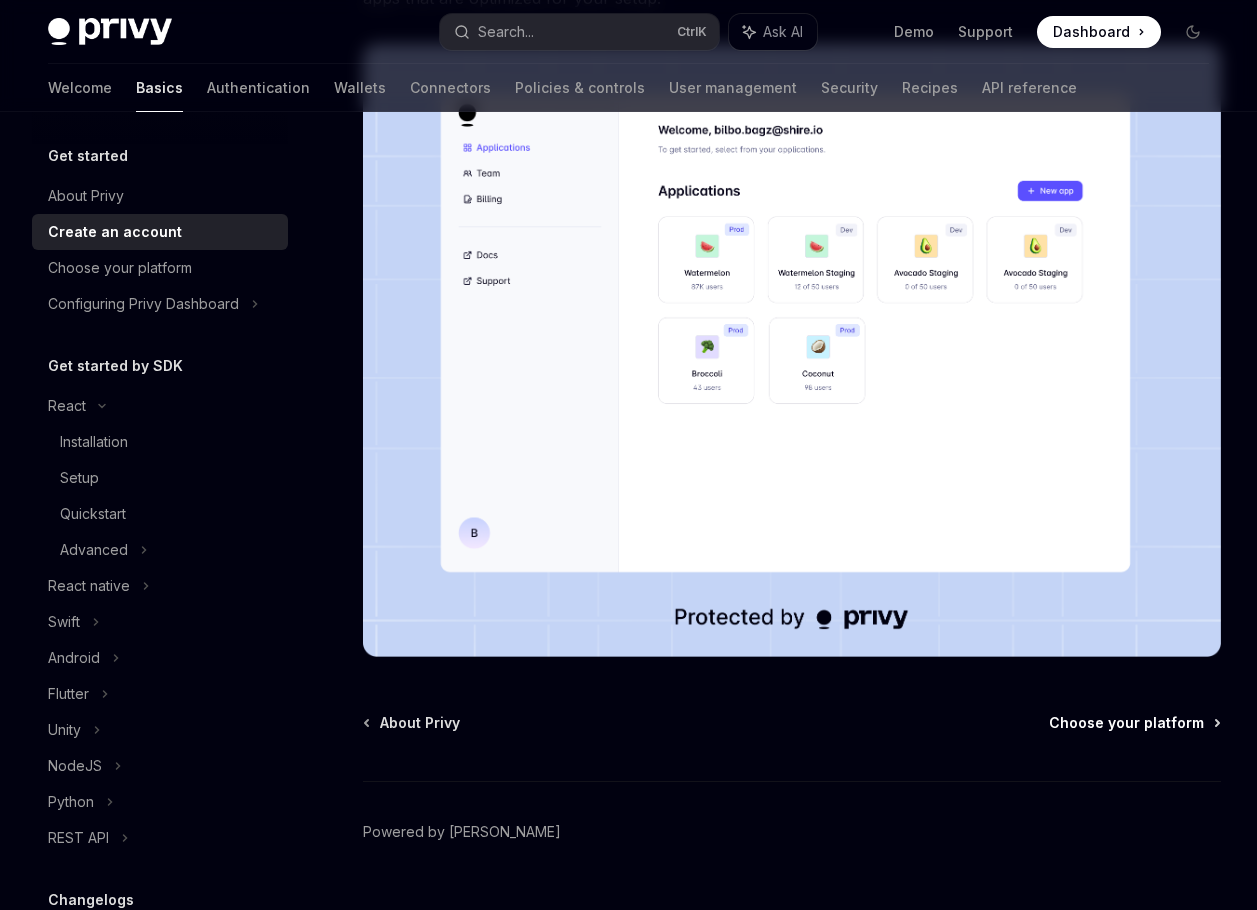 click on "Choose your platform" at bounding box center (1126, 723) 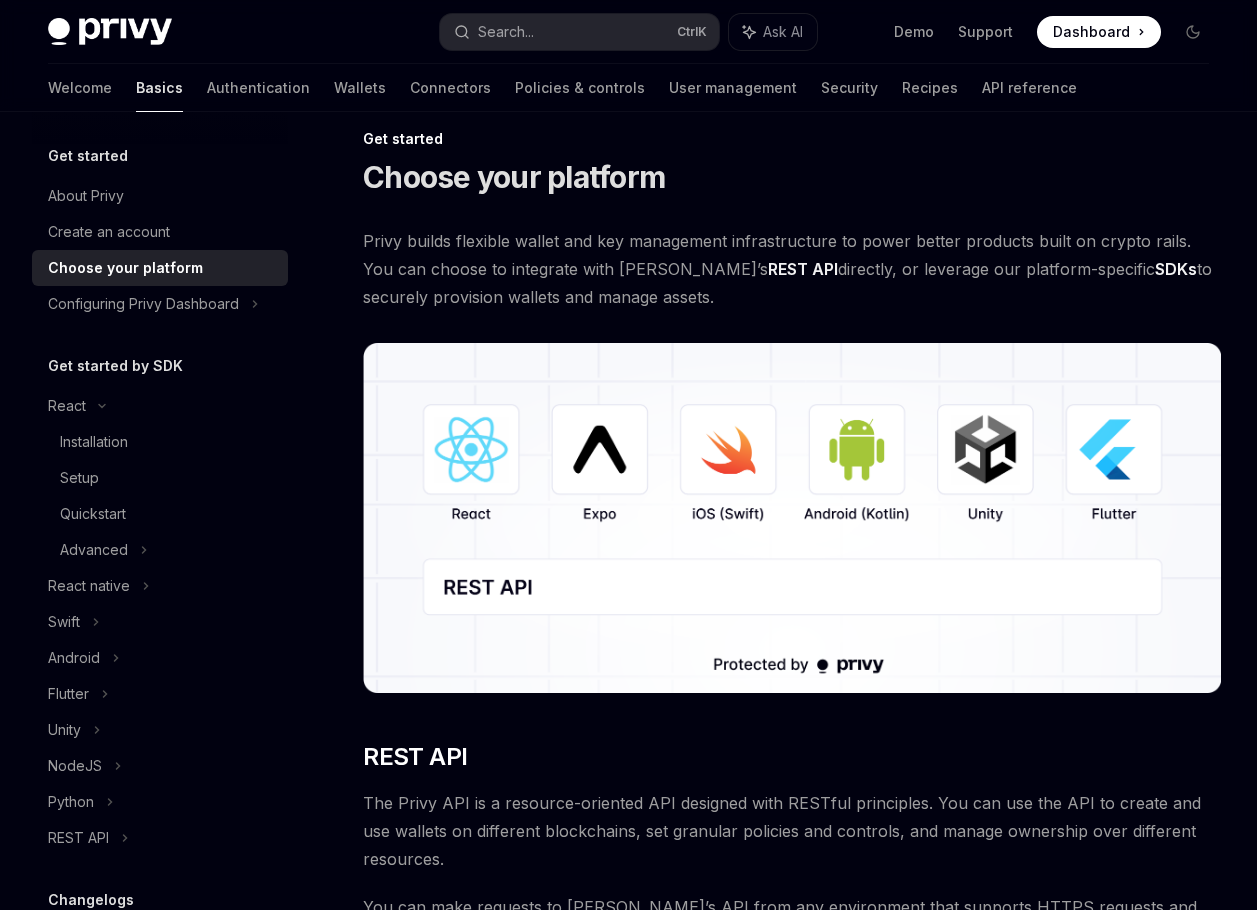 scroll, scrollTop: 0, scrollLeft: 0, axis: both 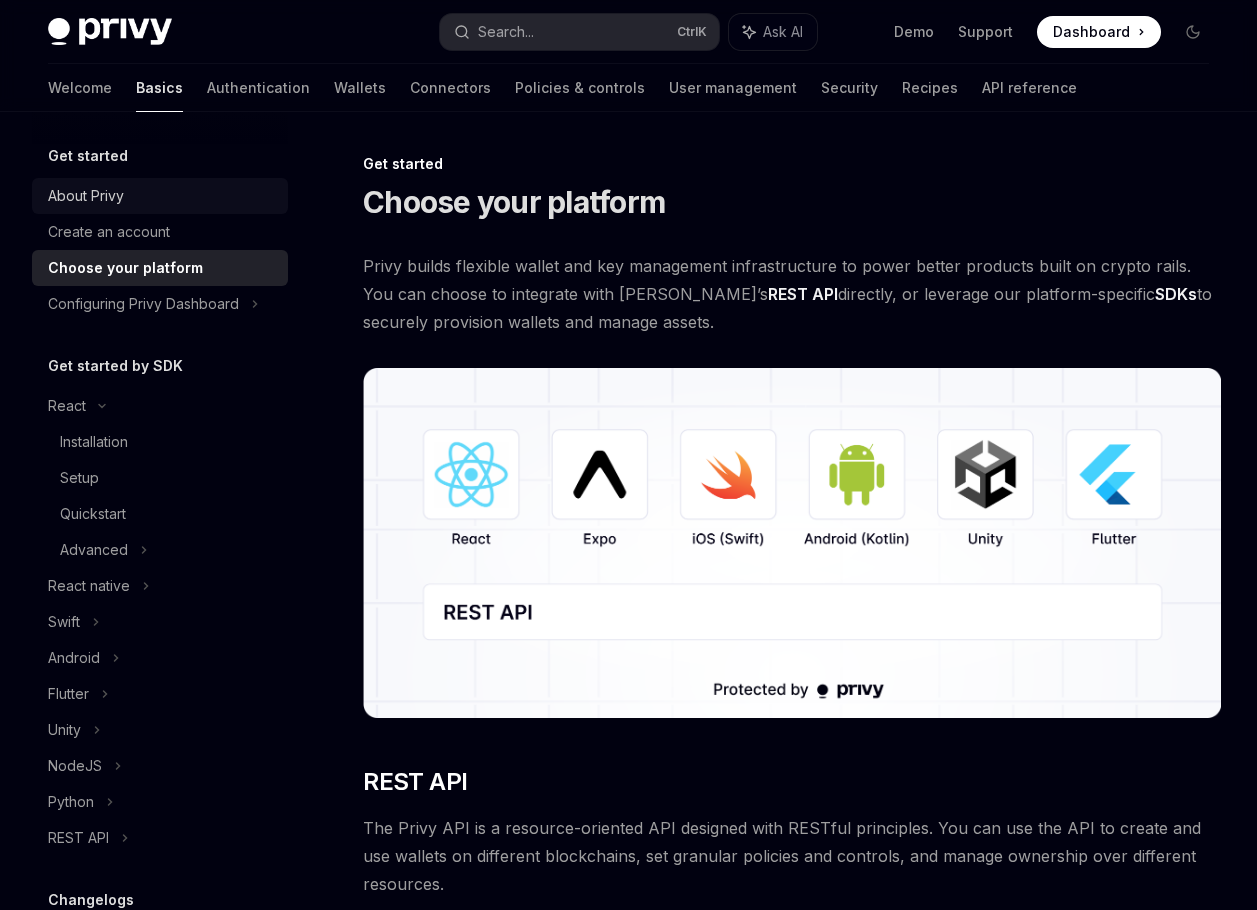 click on "About Privy" at bounding box center (86, 196) 